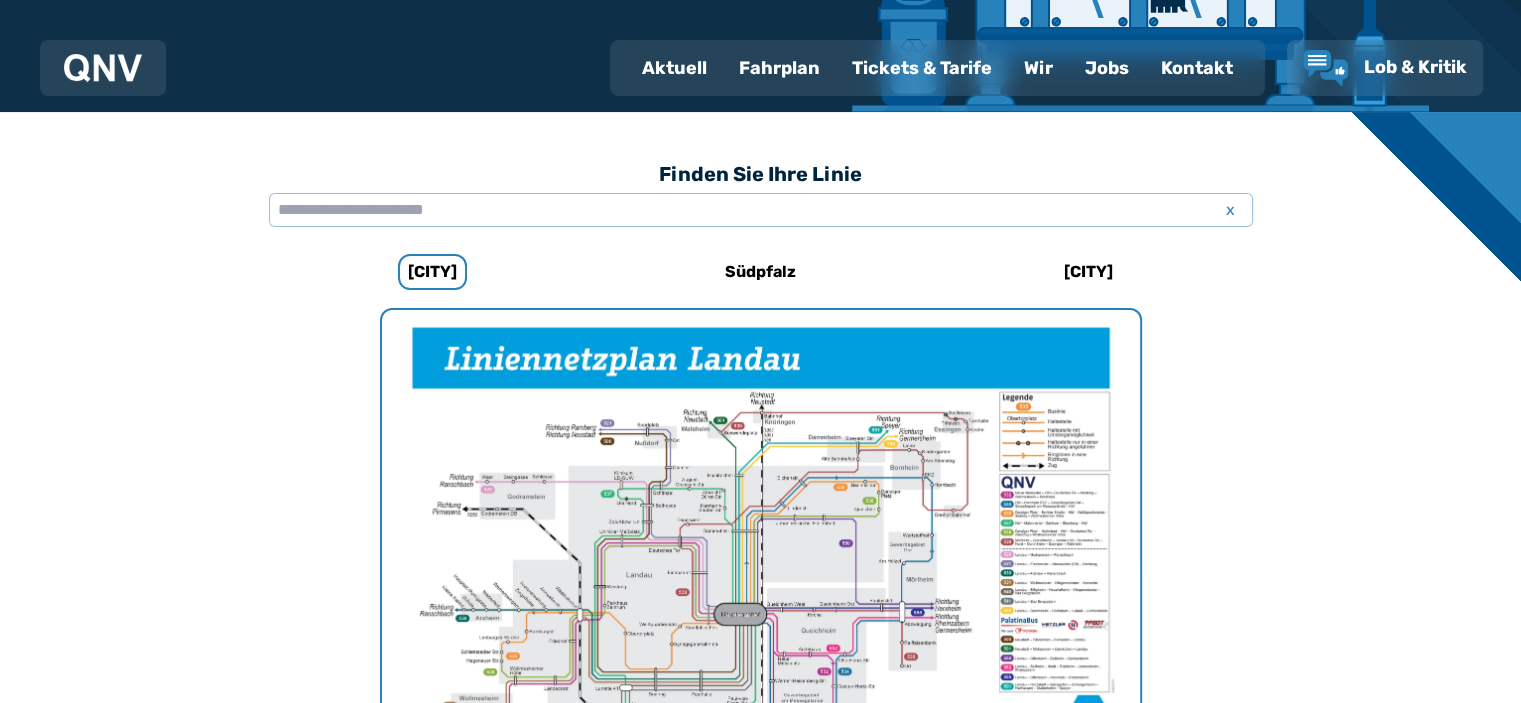 scroll, scrollTop: 0, scrollLeft: 0, axis: both 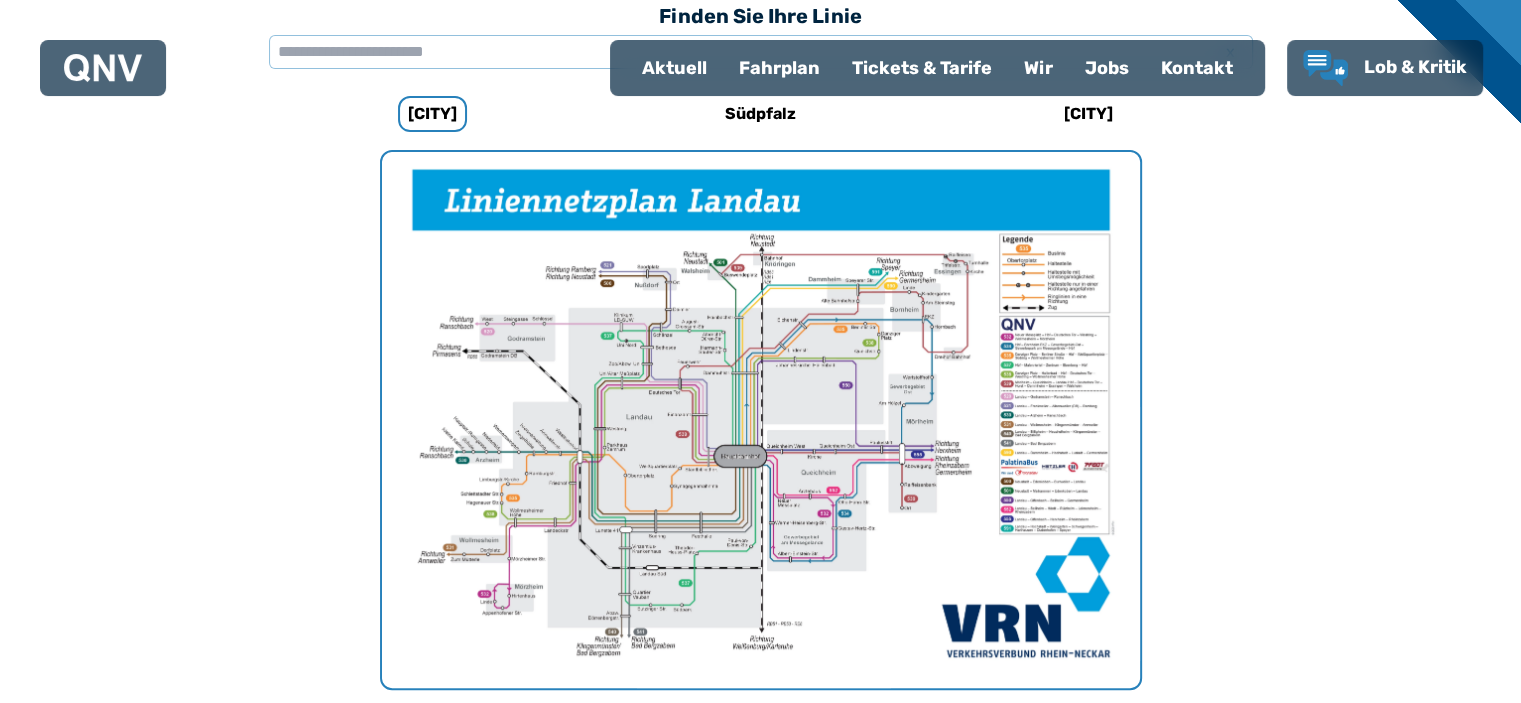 click at bounding box center (103, 68) 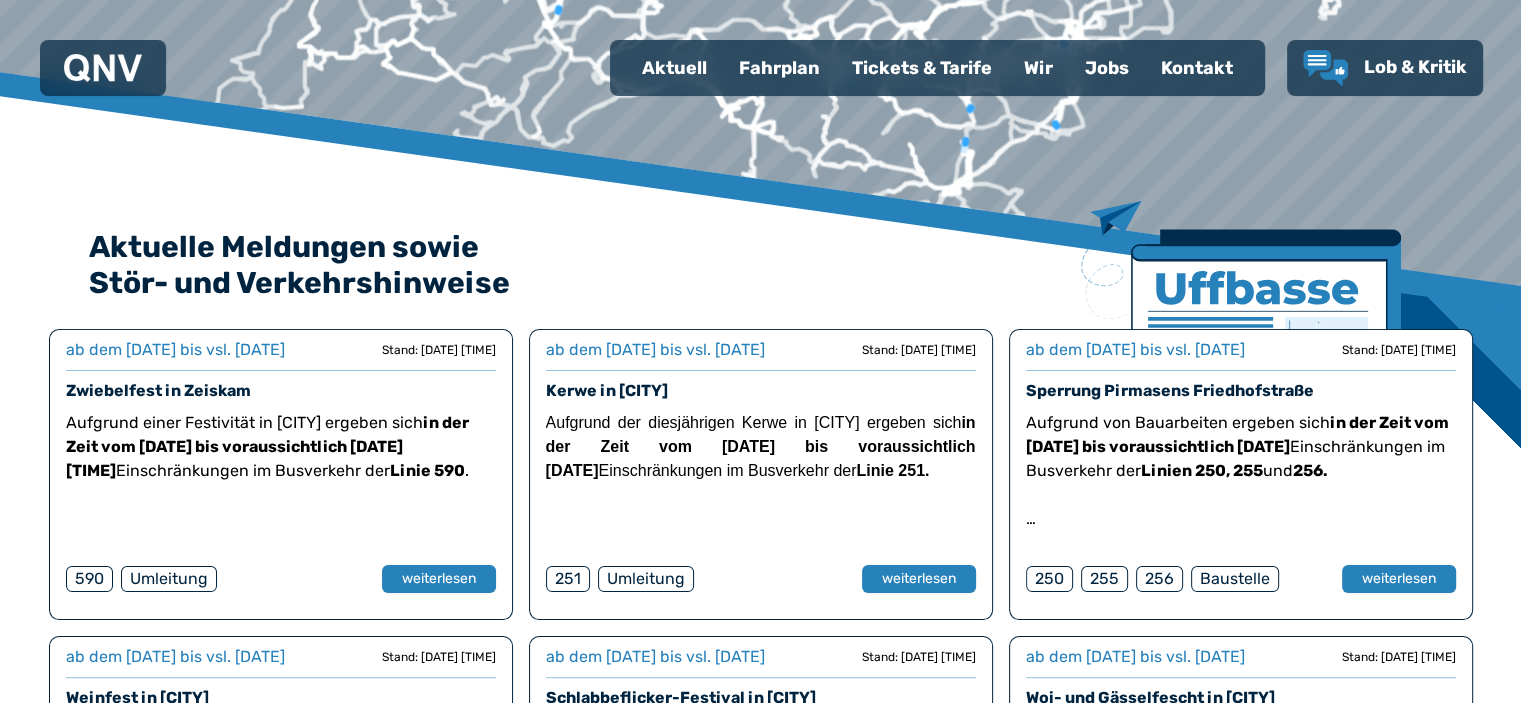 scroll, scrollTop: 288, scrollLeft: 0, axis: vertical 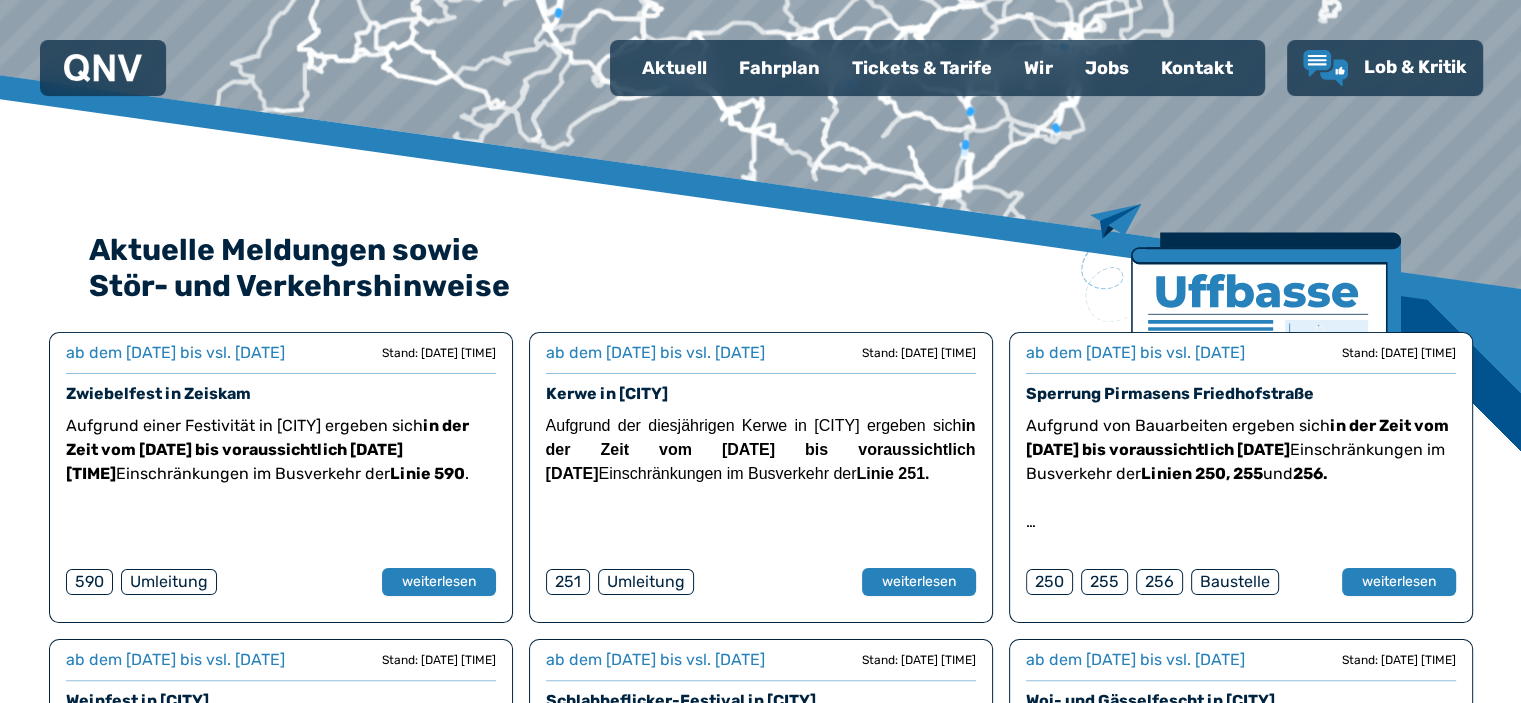 click on "Fahrplan" at bounding box center (779, 68) 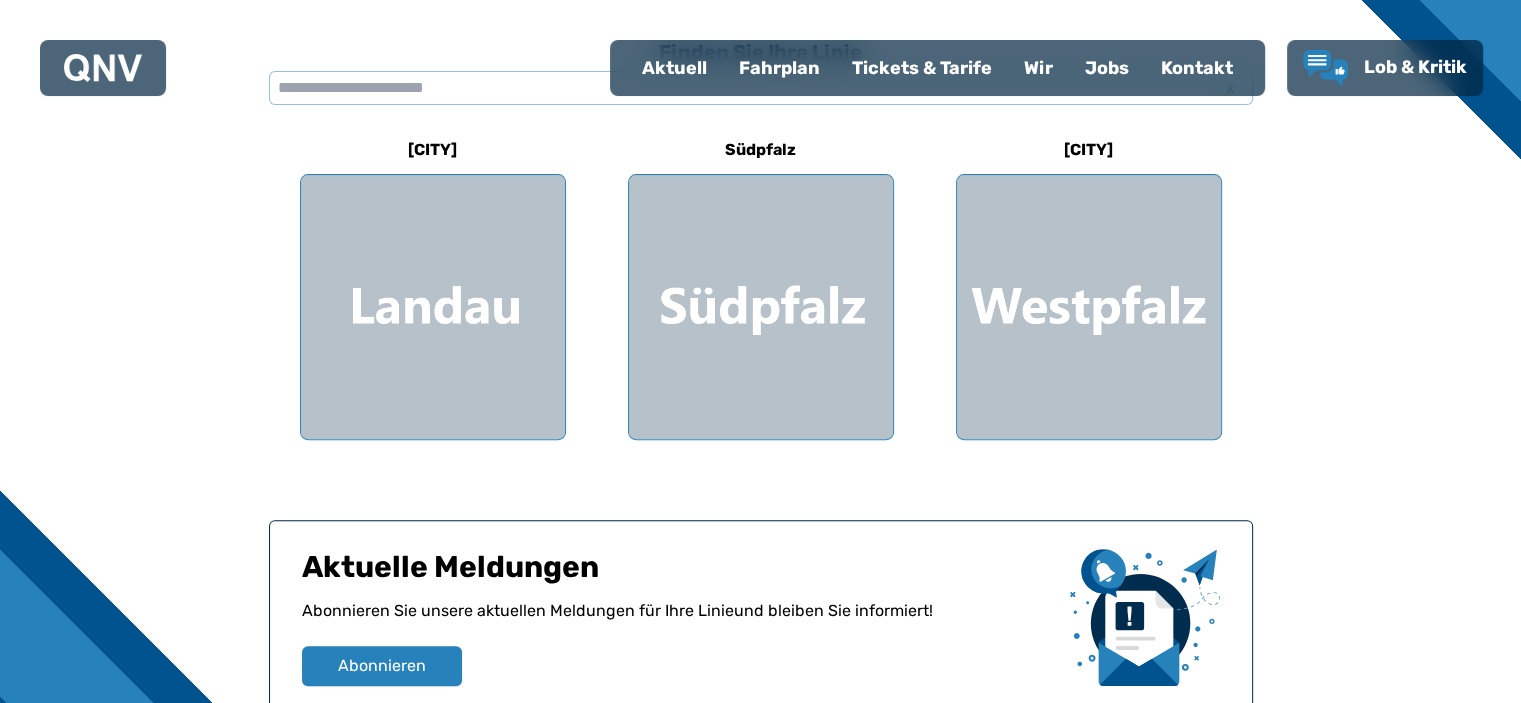 scroll, scrollTop: 600, scrollLeft: 0, axis: vertical 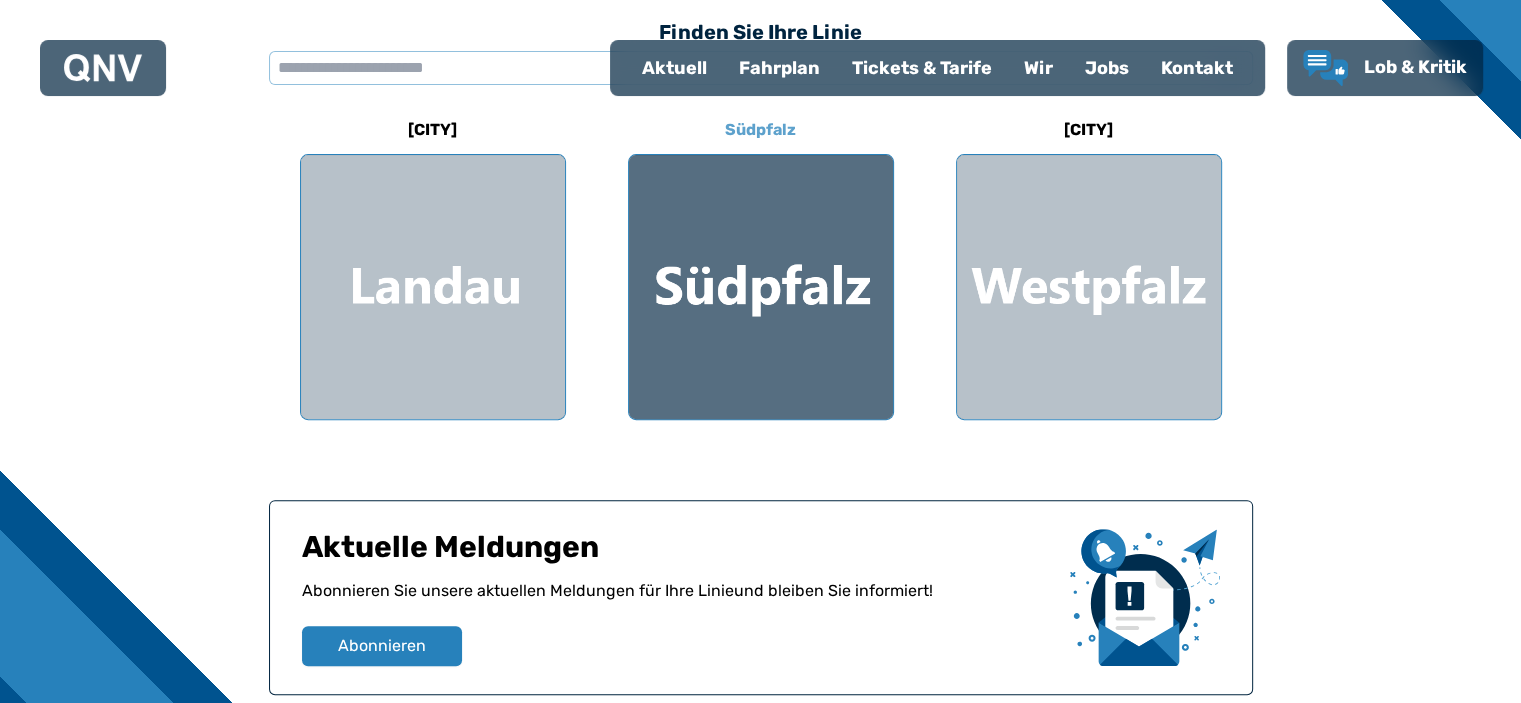click at bounding box center [761, 287] 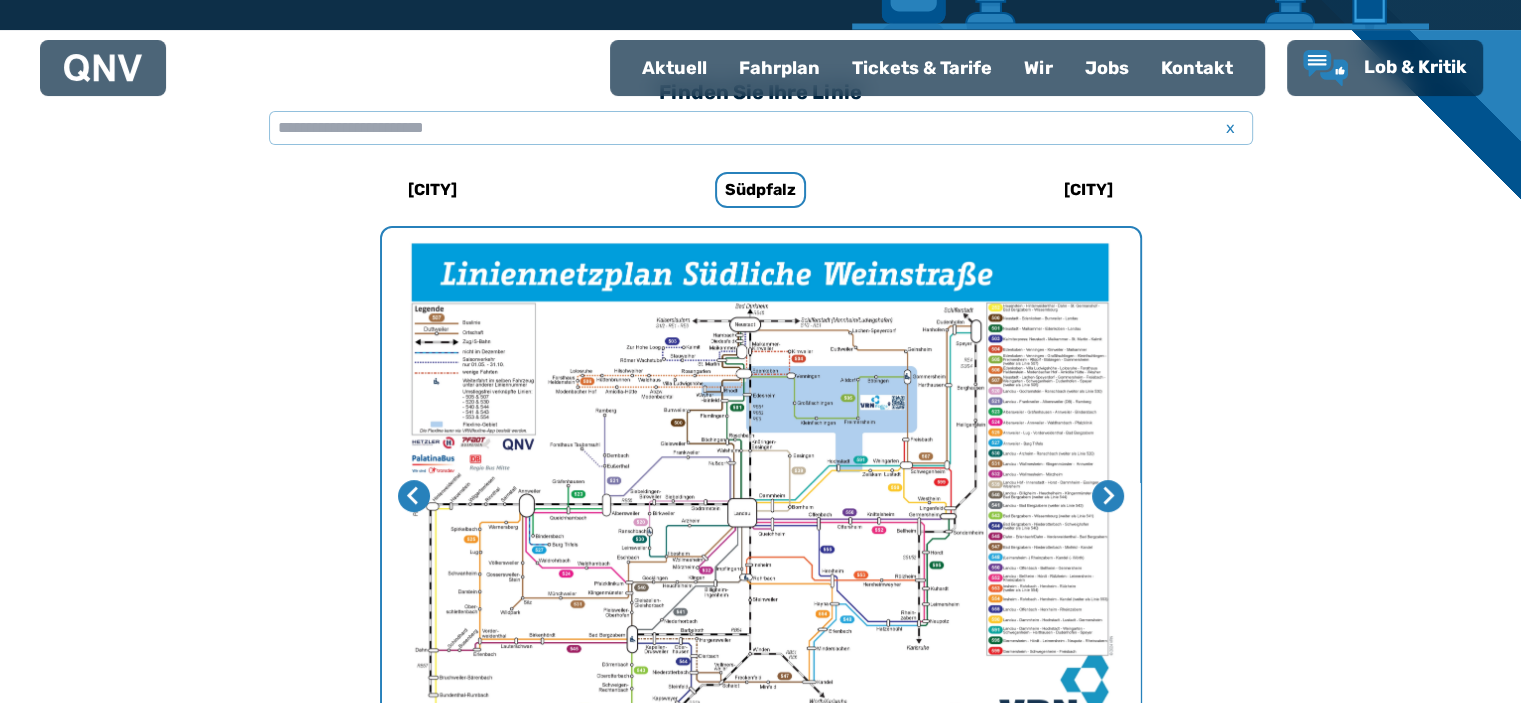 scroll, scrollTop: 616, scrollLeft: 0, axis: vertical 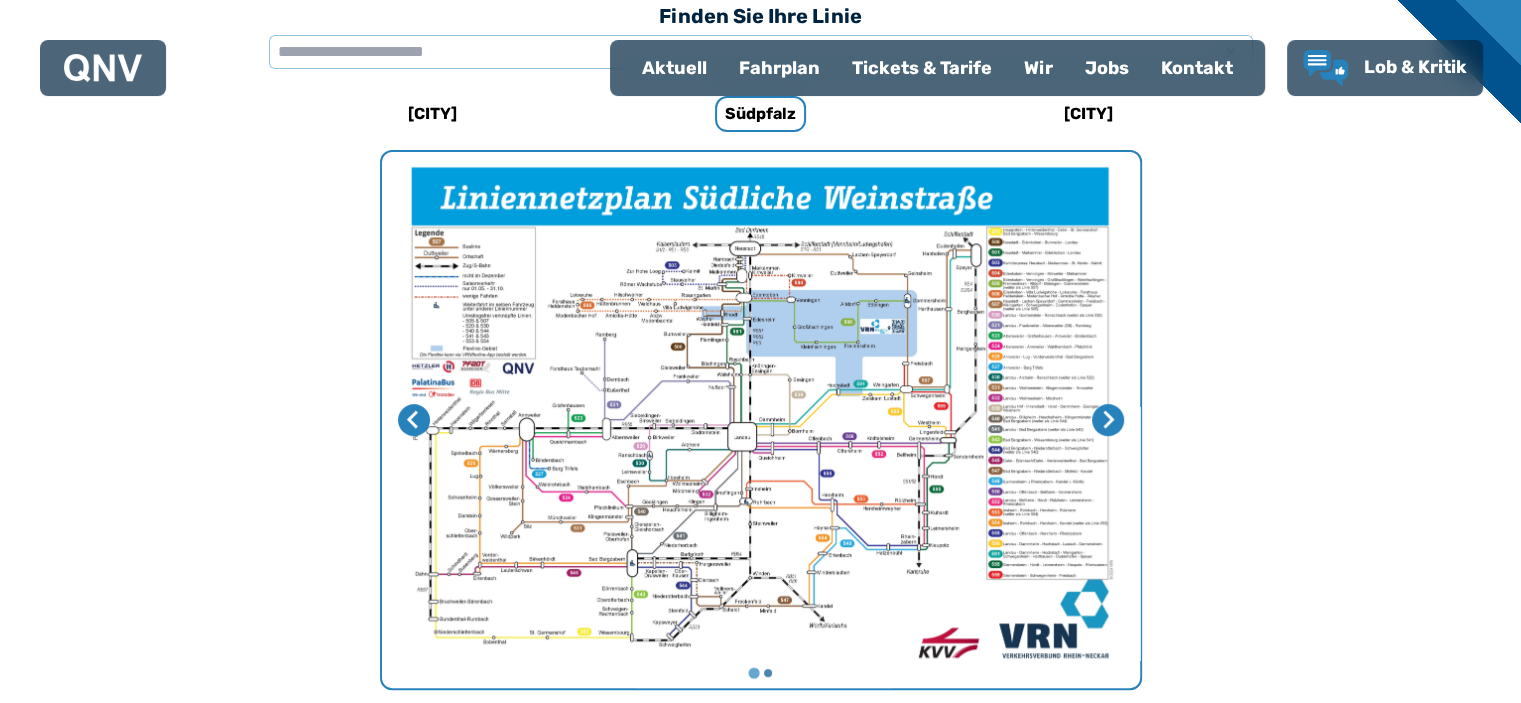 click at bounding box center [761, 420] 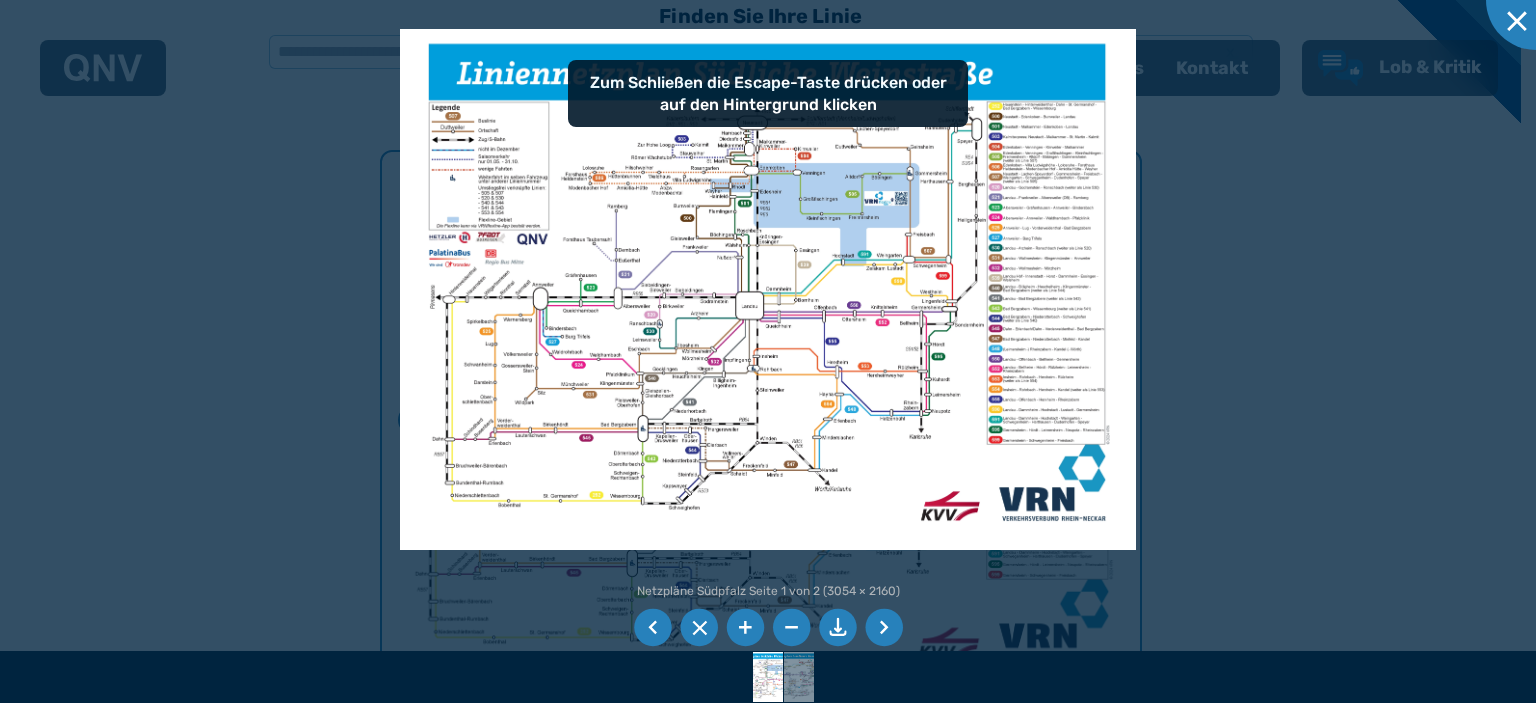 click at bounding box center [745, 628] 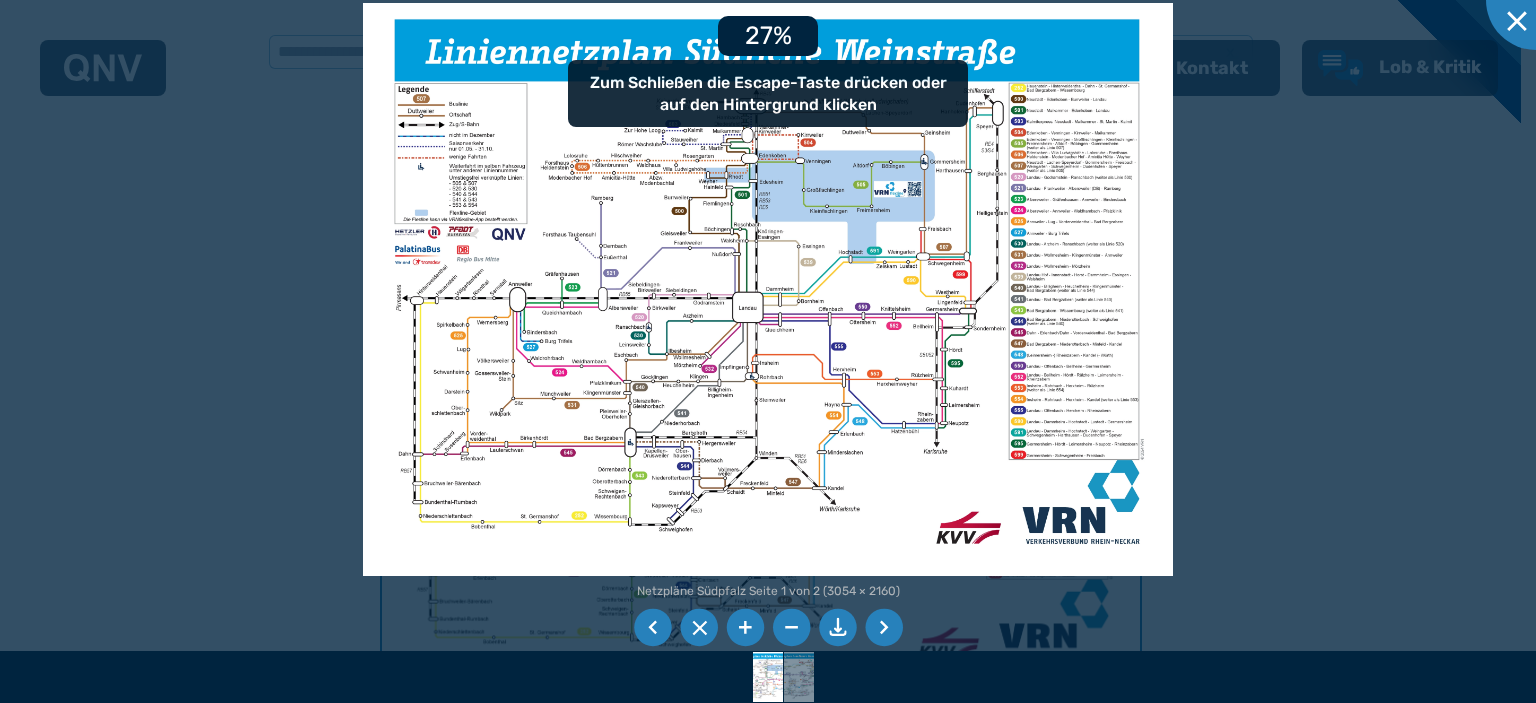 click at bounding box center (745, 628) 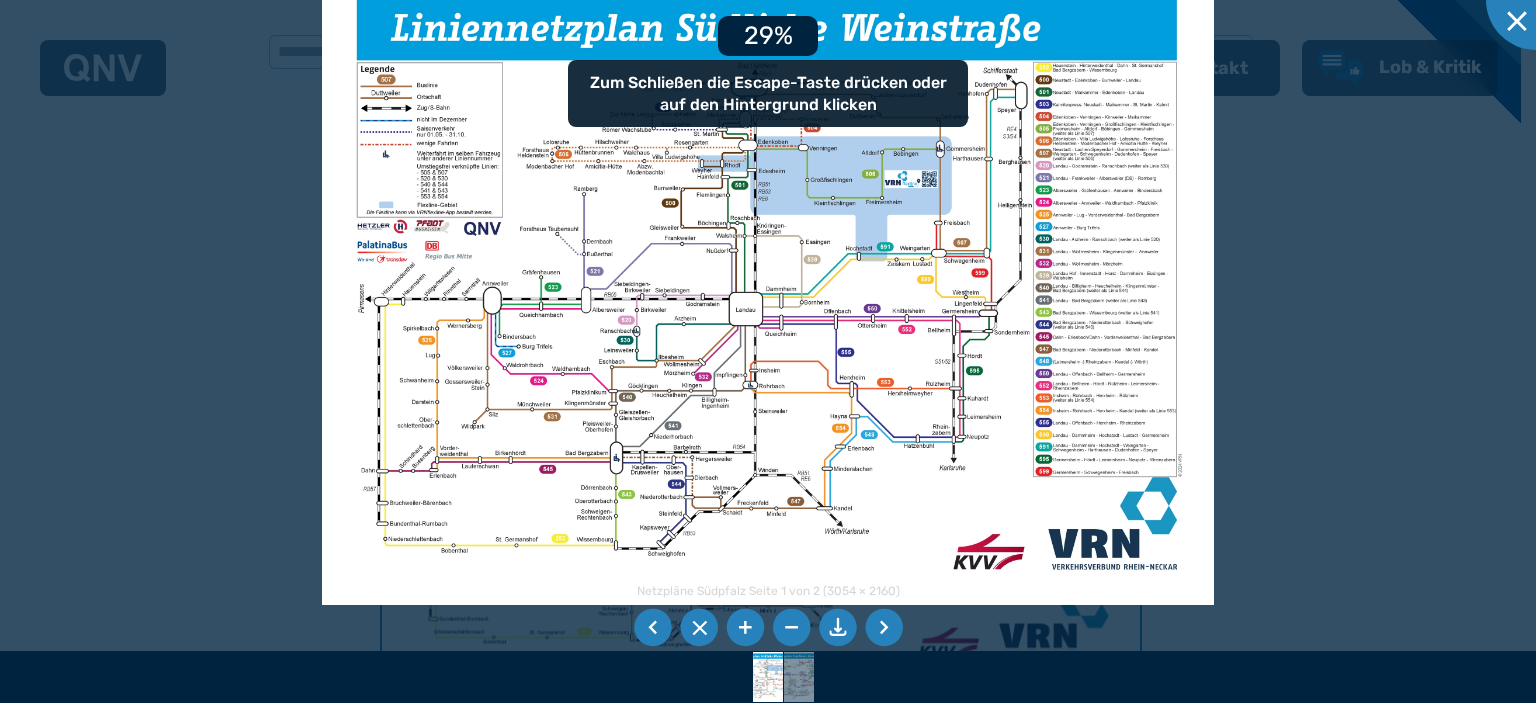 click at bounding box center [745, 628] 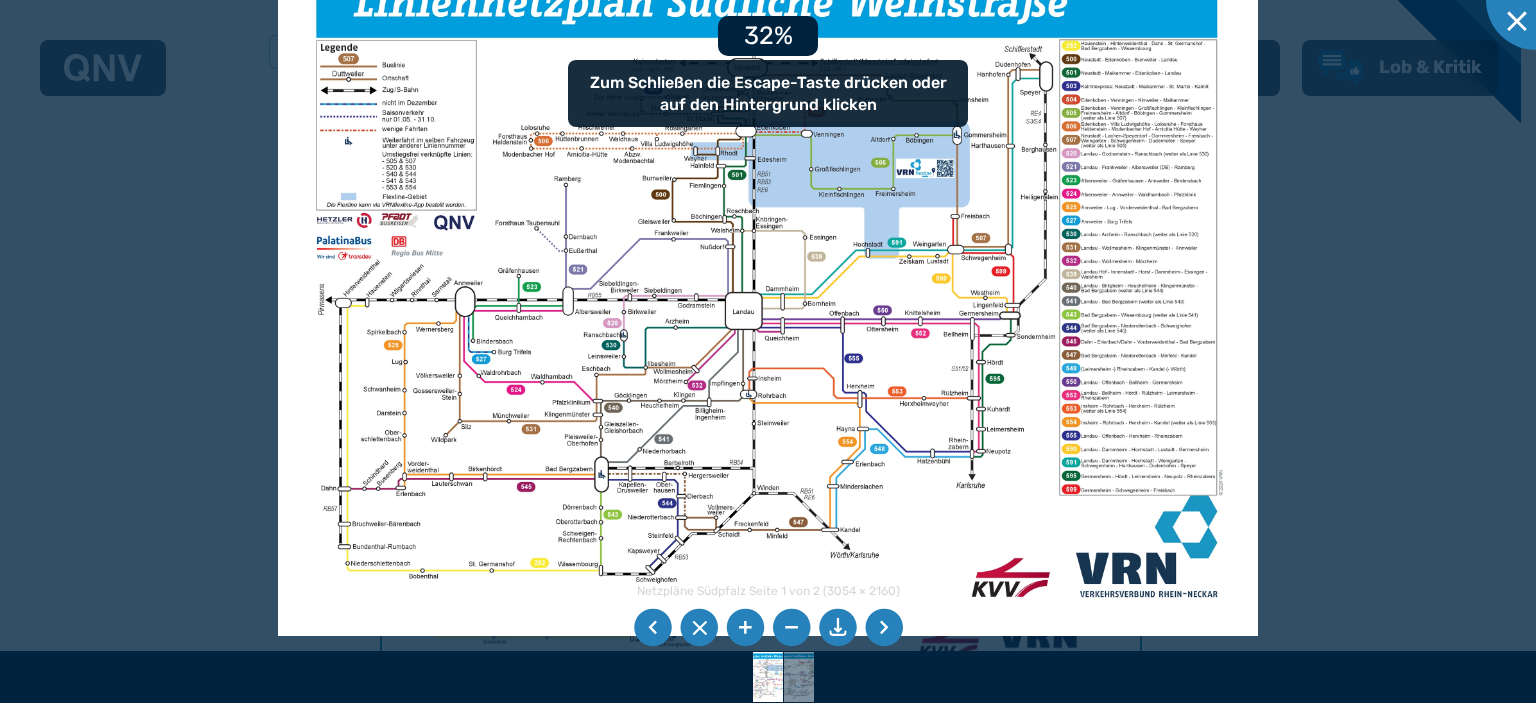 click at bounding box center (745, 628) 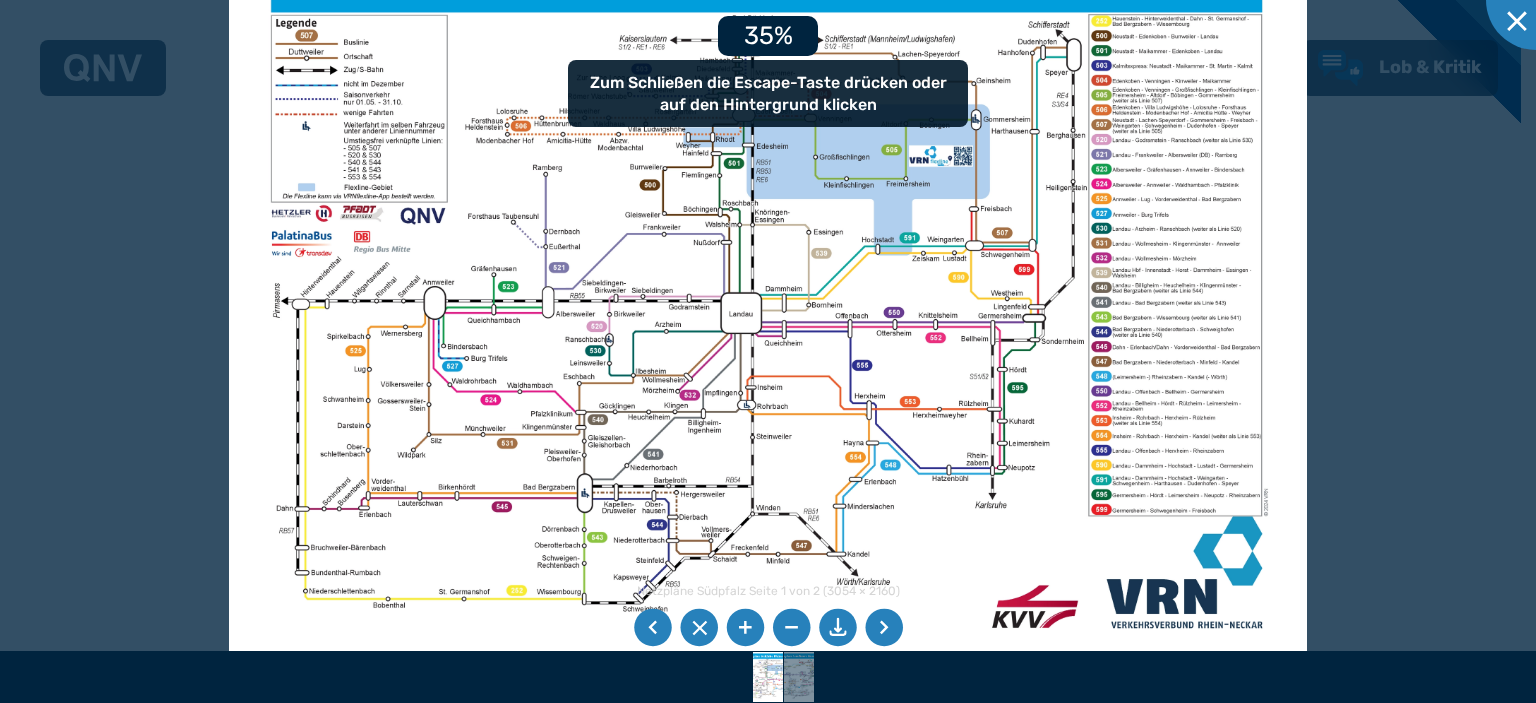 click at bounding box center [745, 628] 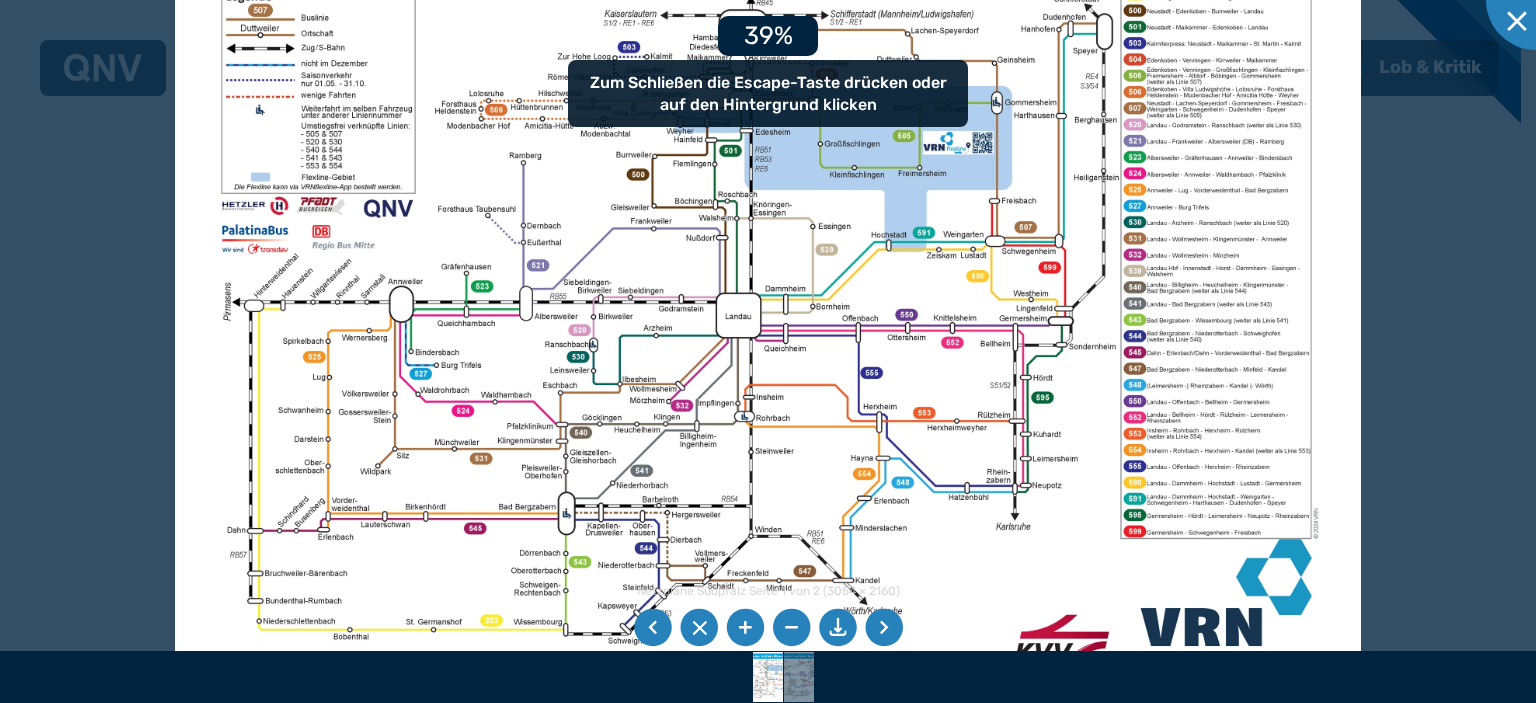 click at bounding box center (745, 628) 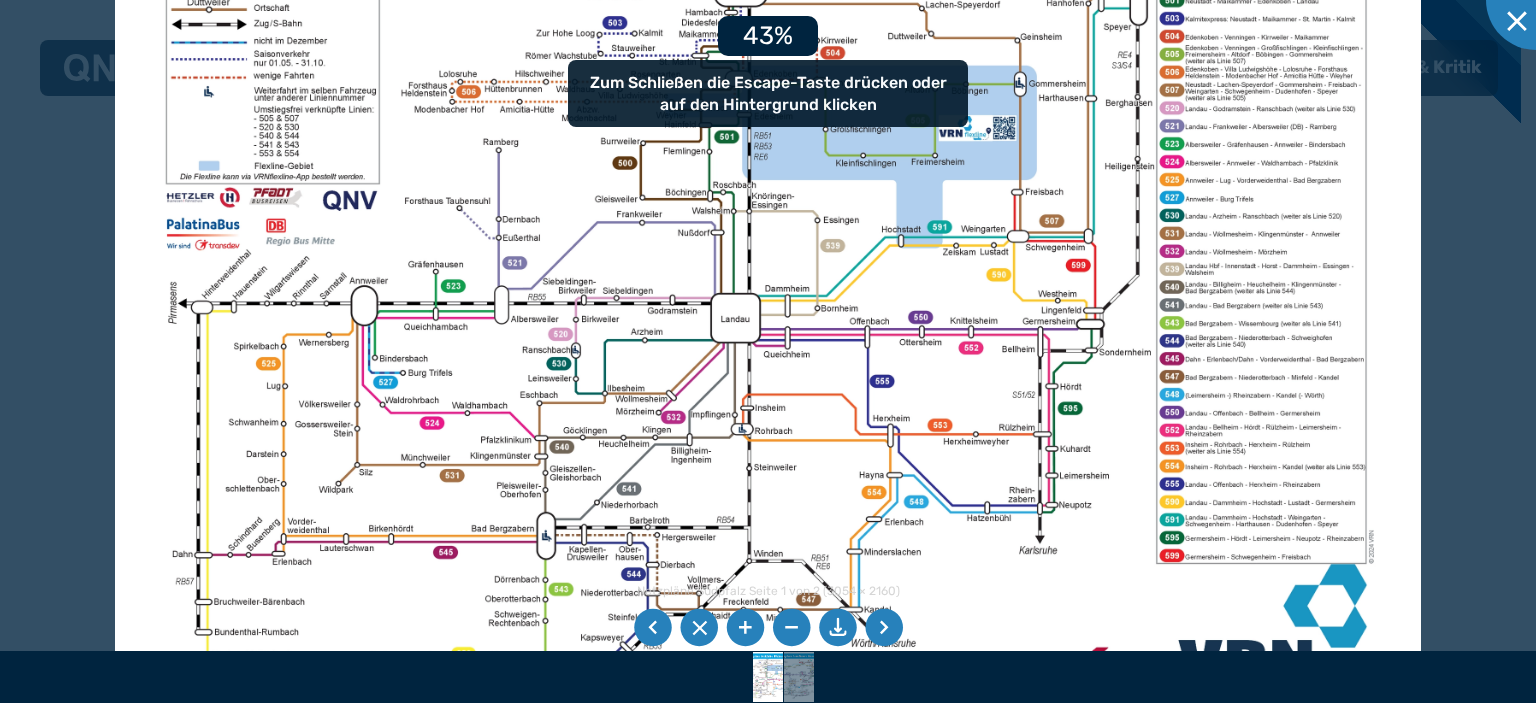 click at bounding box center [745, 628] 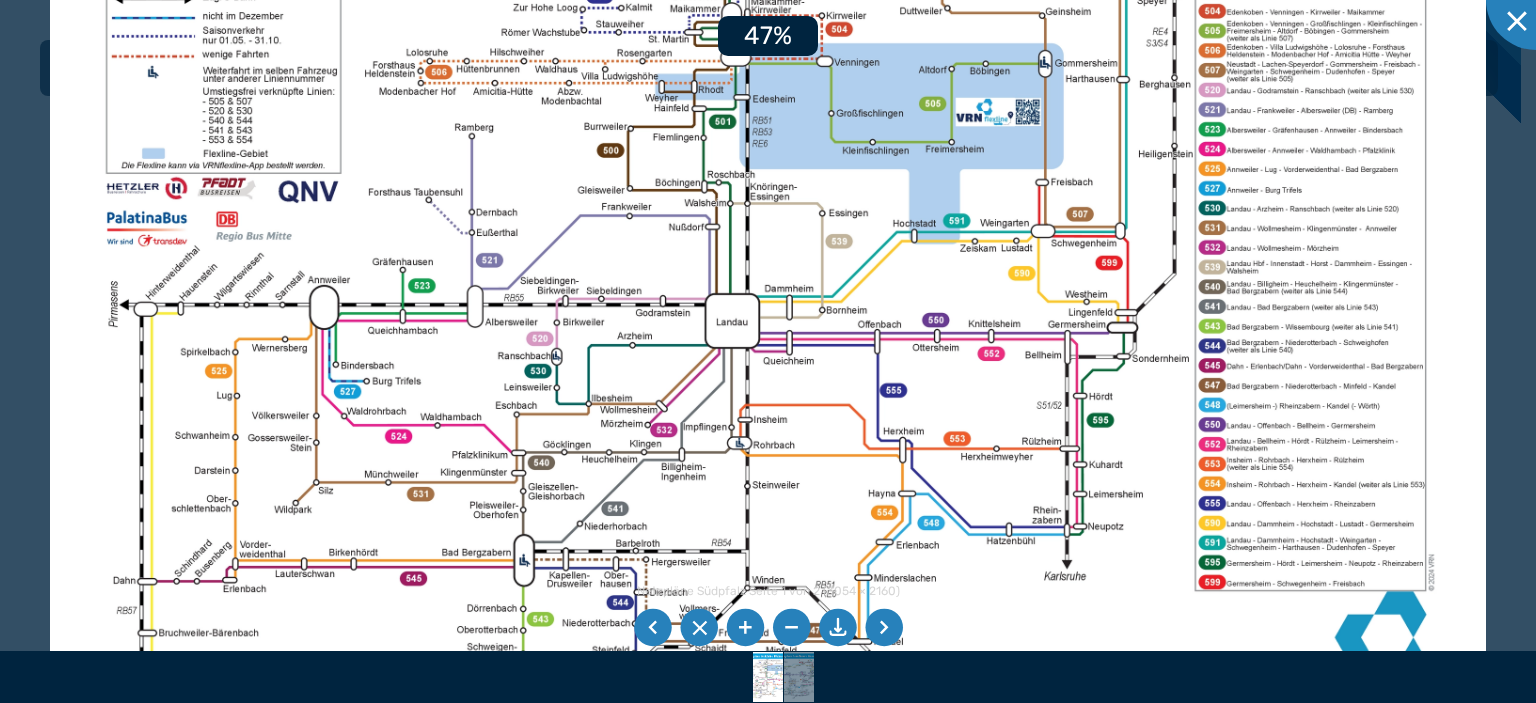 click at bounding box center [745, 628] 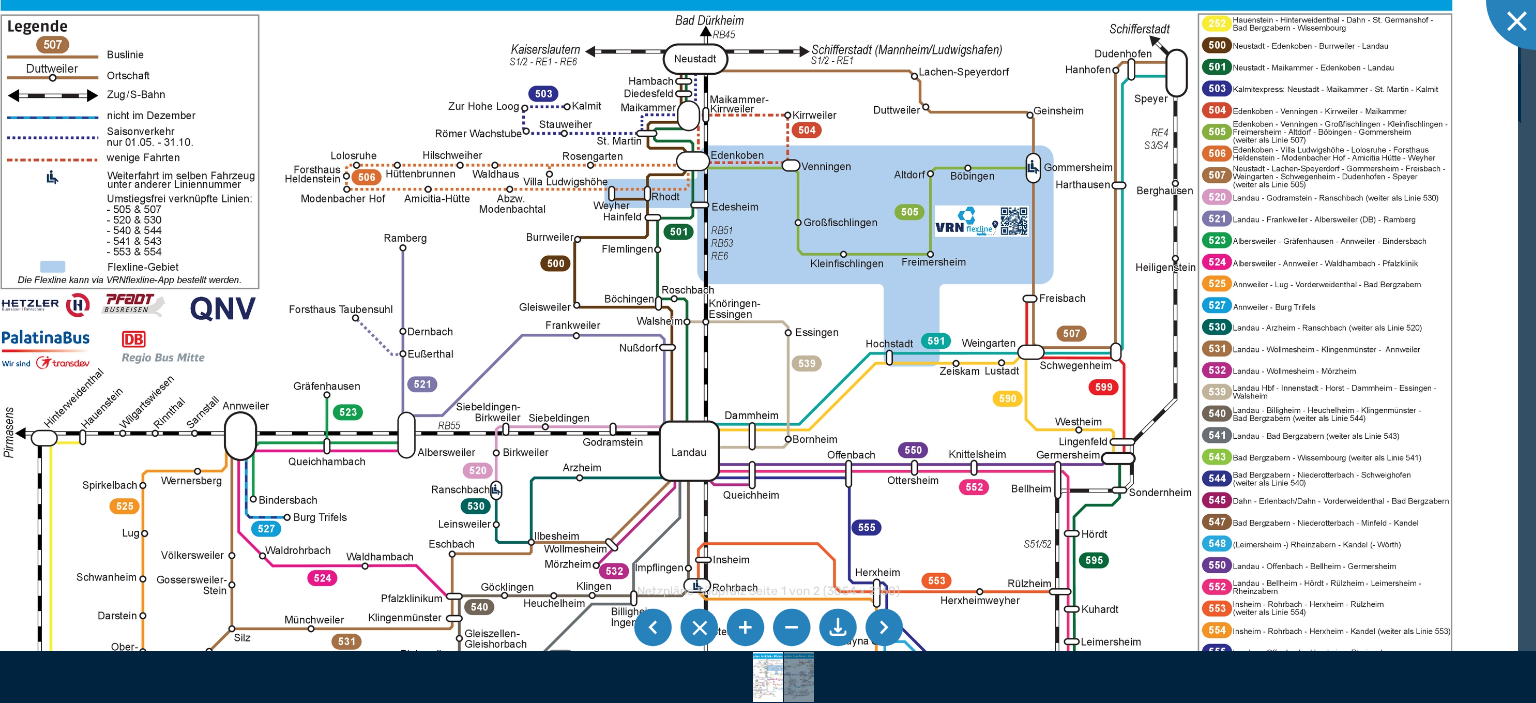 click at bounding box center (728, 416) 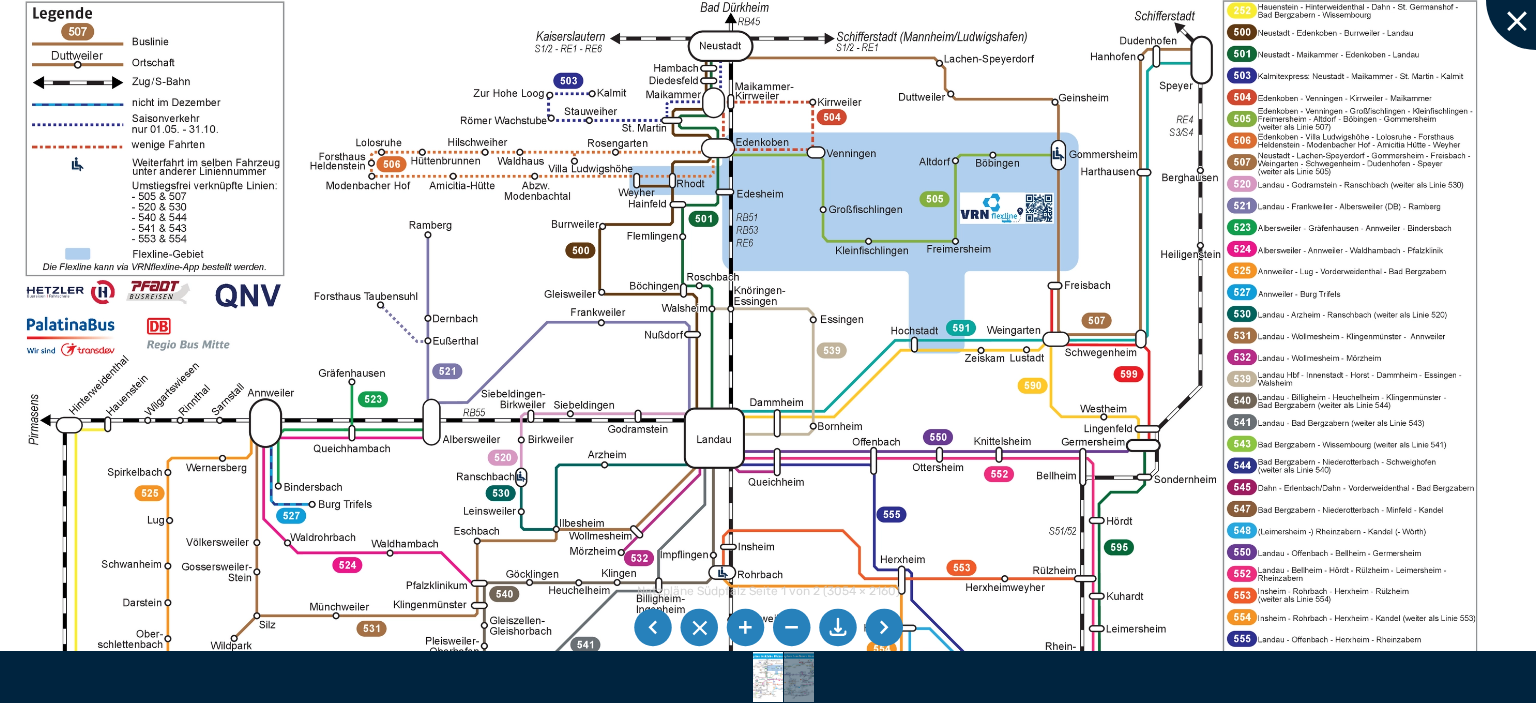 click at bounding box center [1536, 0] 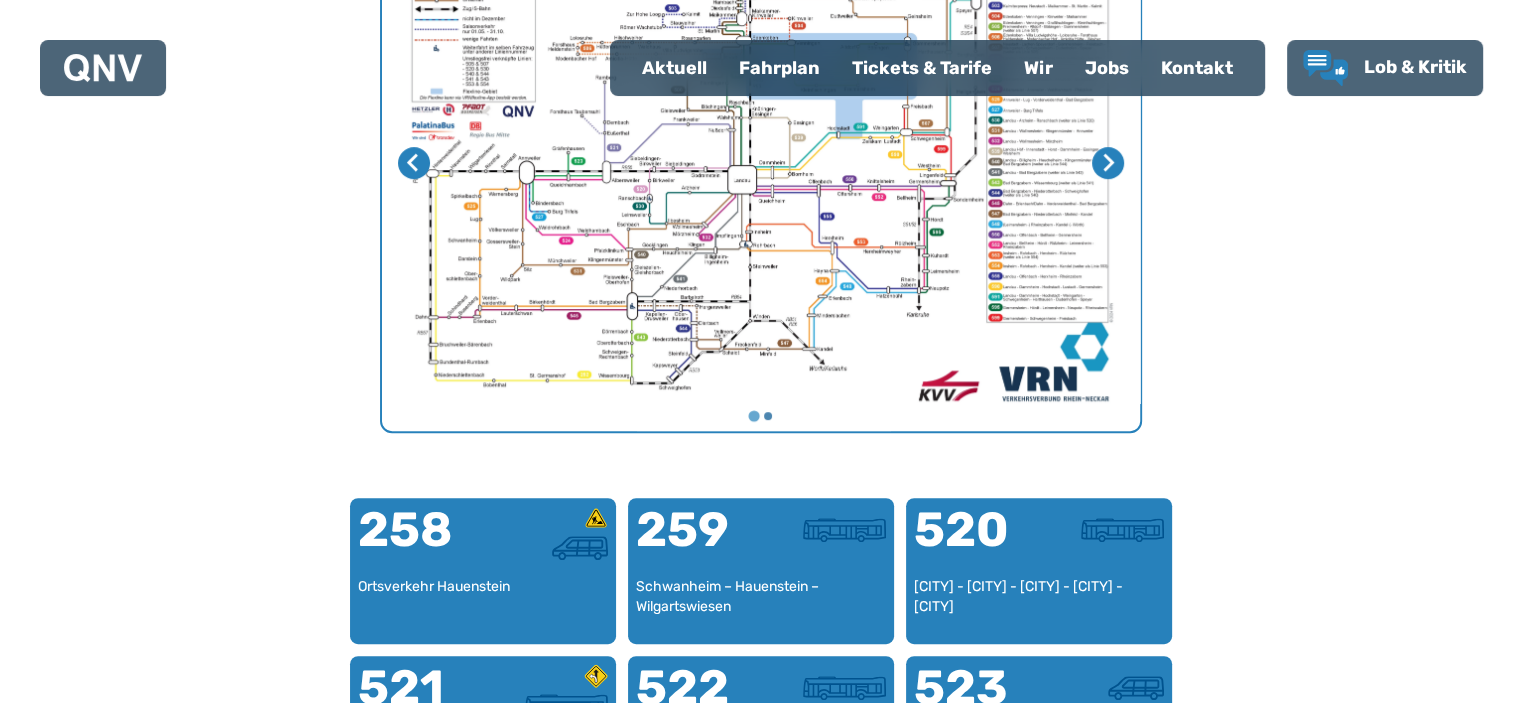scroll, scrollTop: 566, scrollLeft: 0, axis: vertical 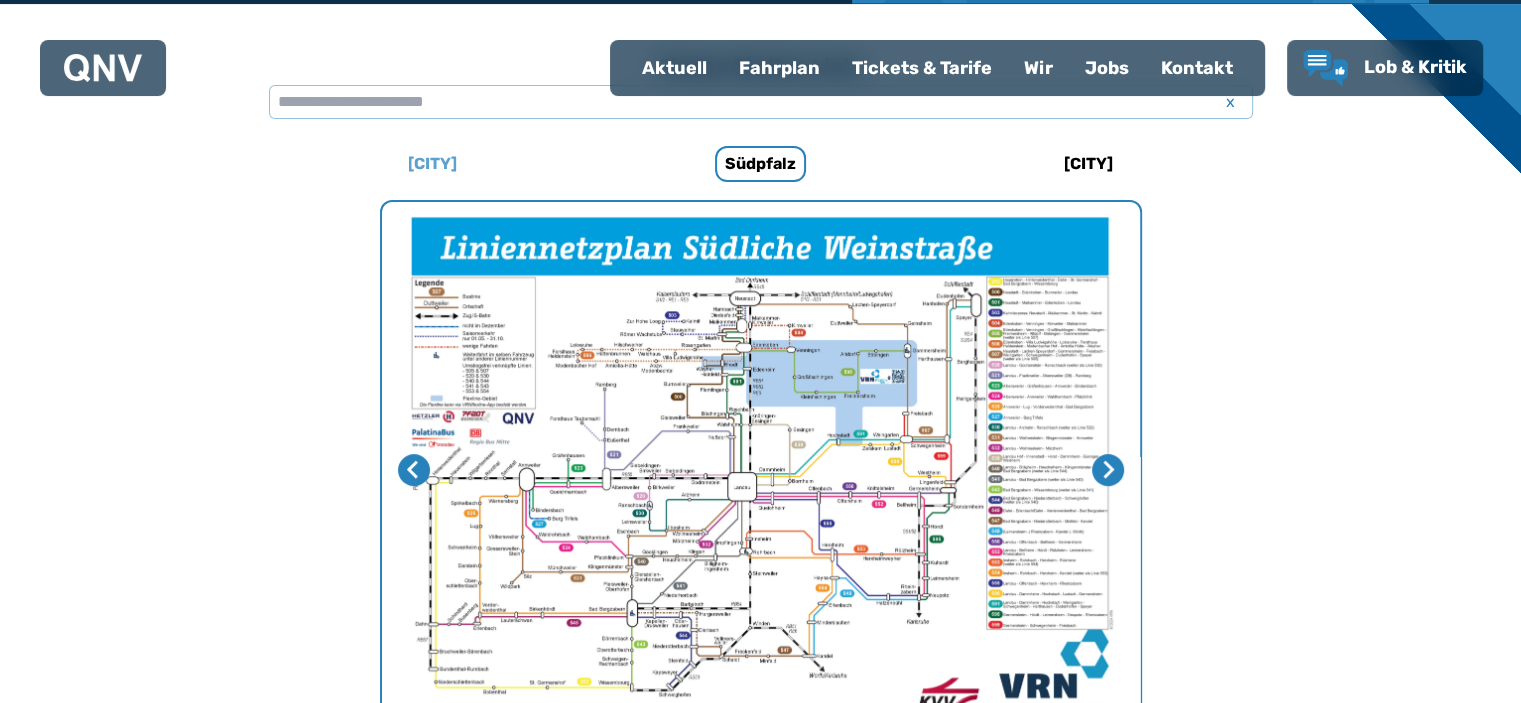 click on "[CITY]" at bounding box center [432, 164] 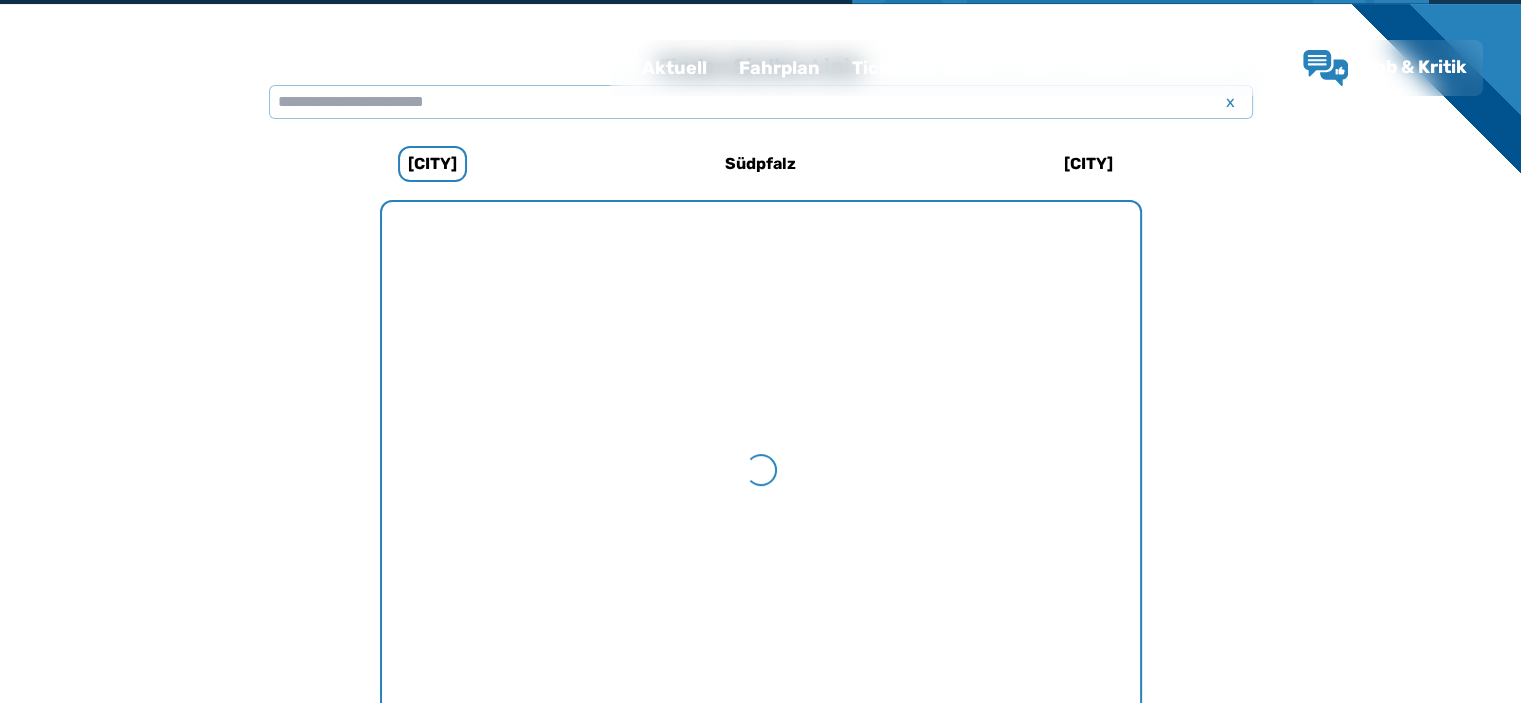 scroll, scrollTop: 0, scrollLeft: 0, axis: both 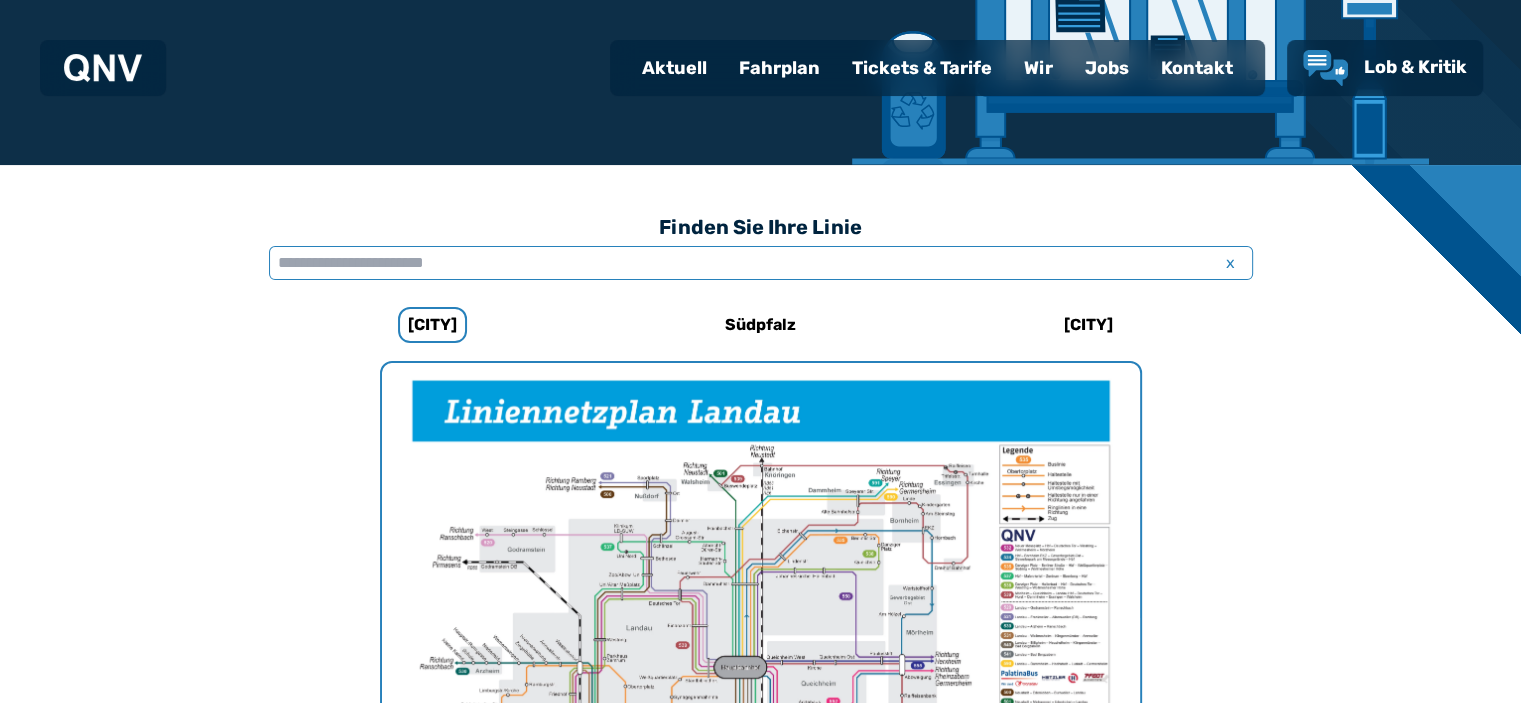 click at bounding box center [761, 263] 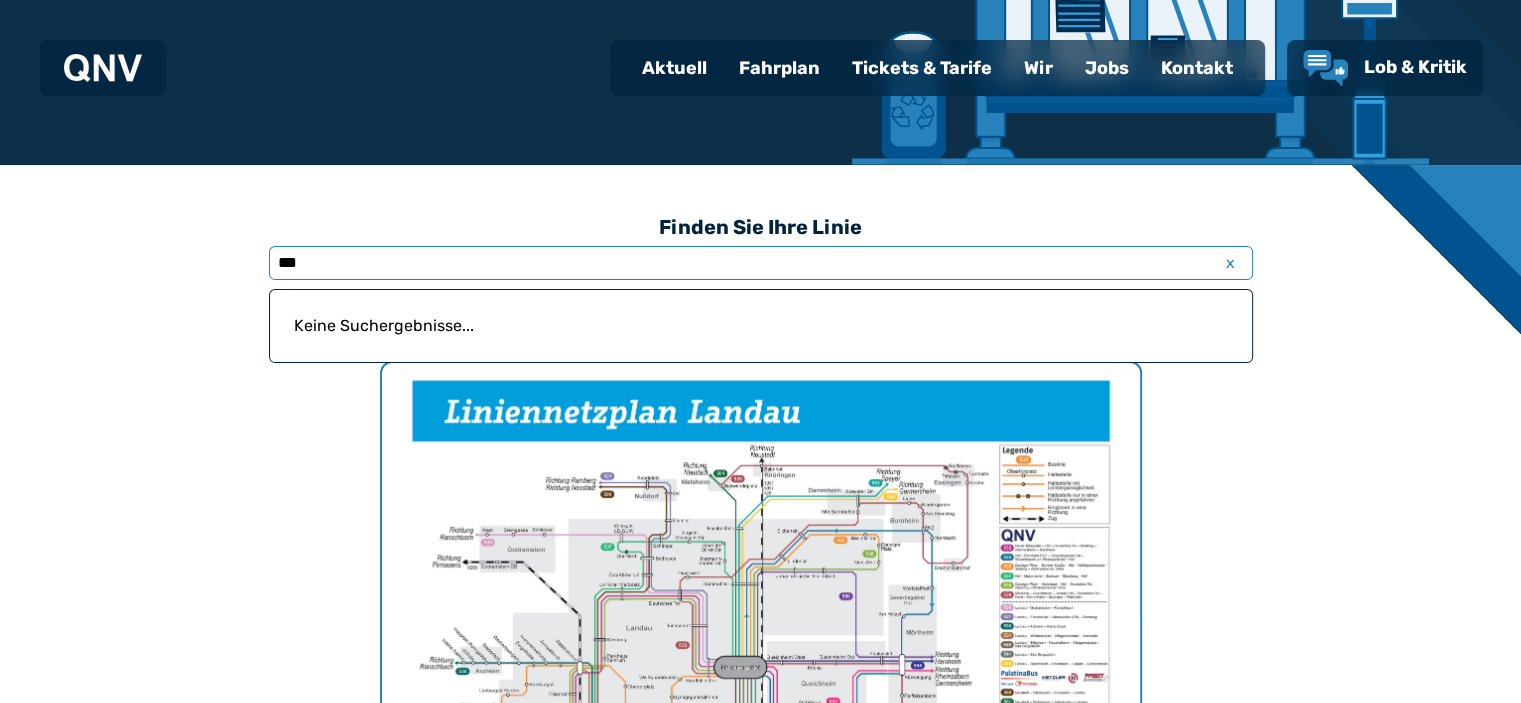 type on "***" 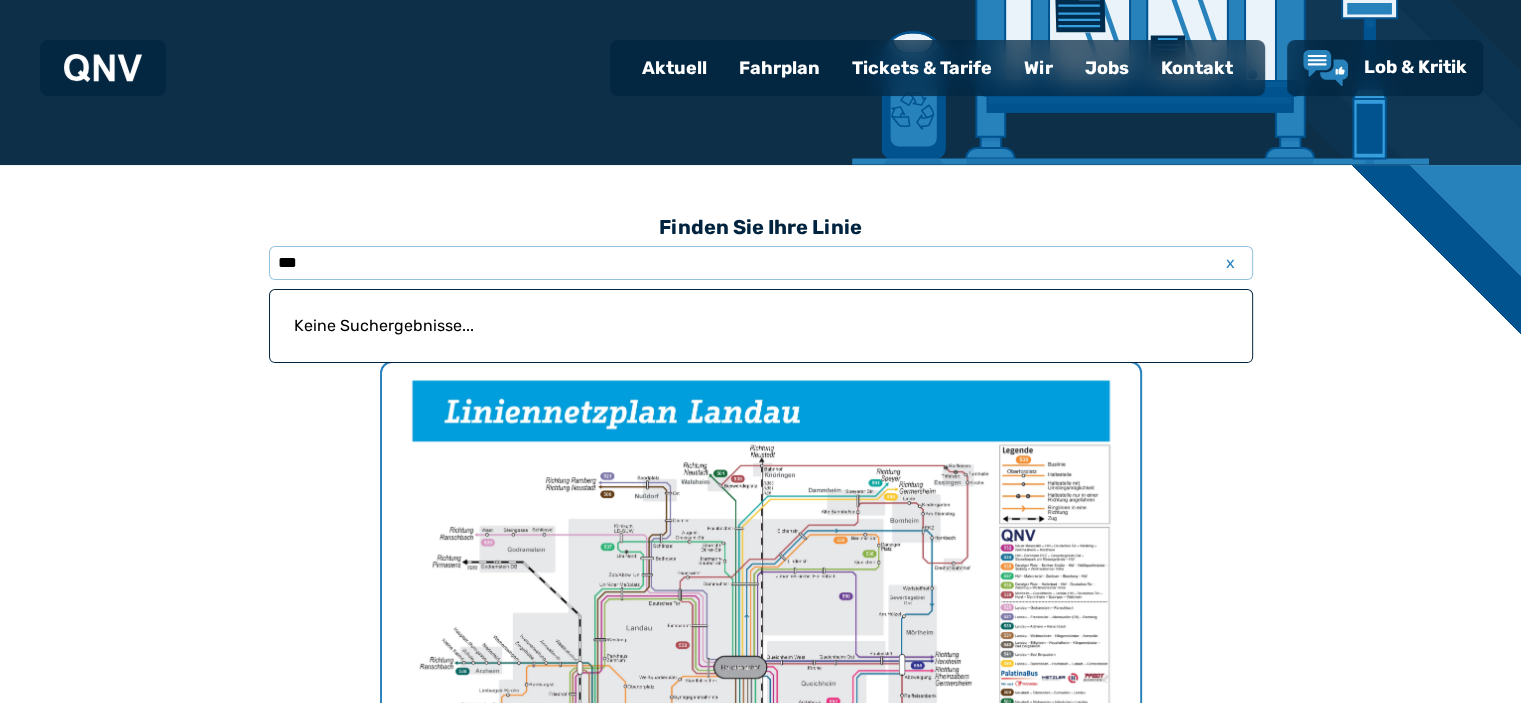 click at bounding box center [761, 631] 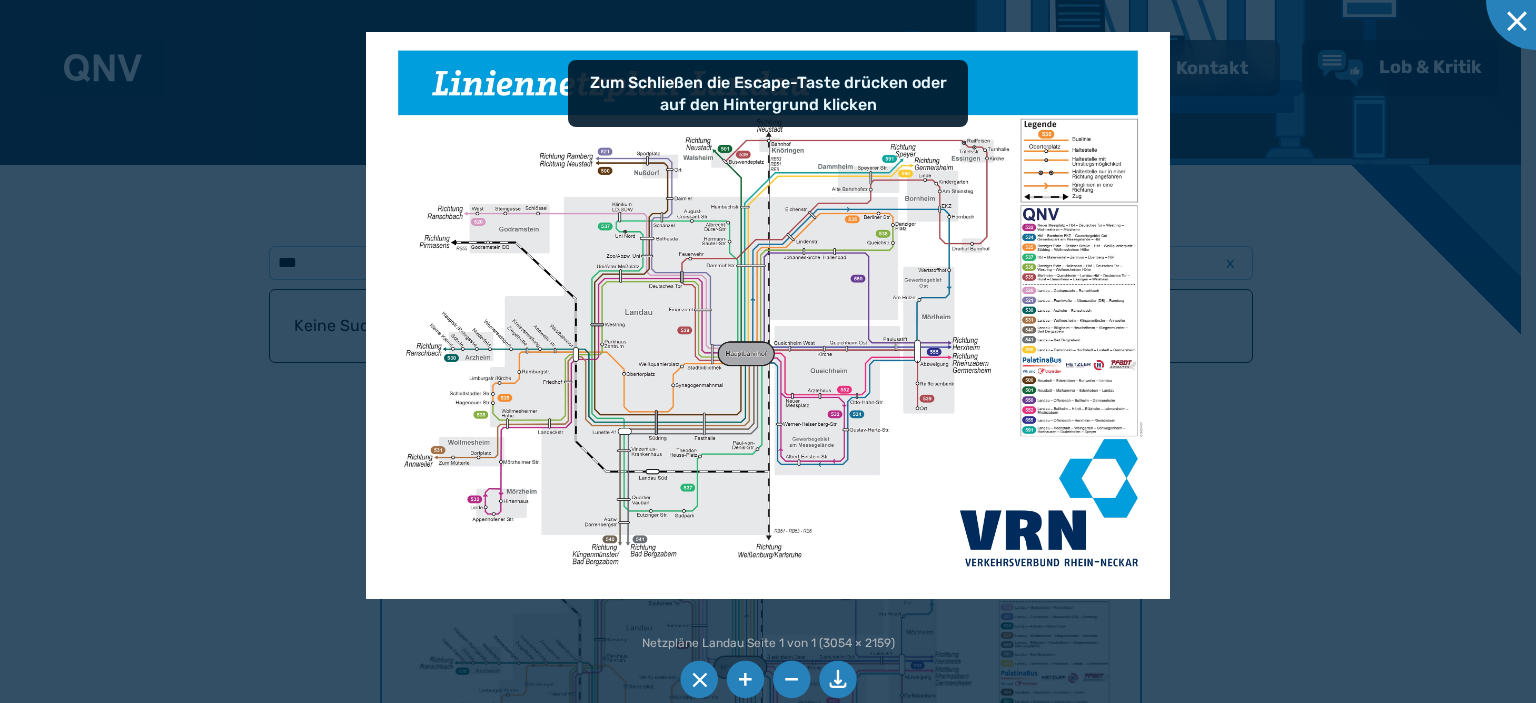 click at bounding box center [745, 680] 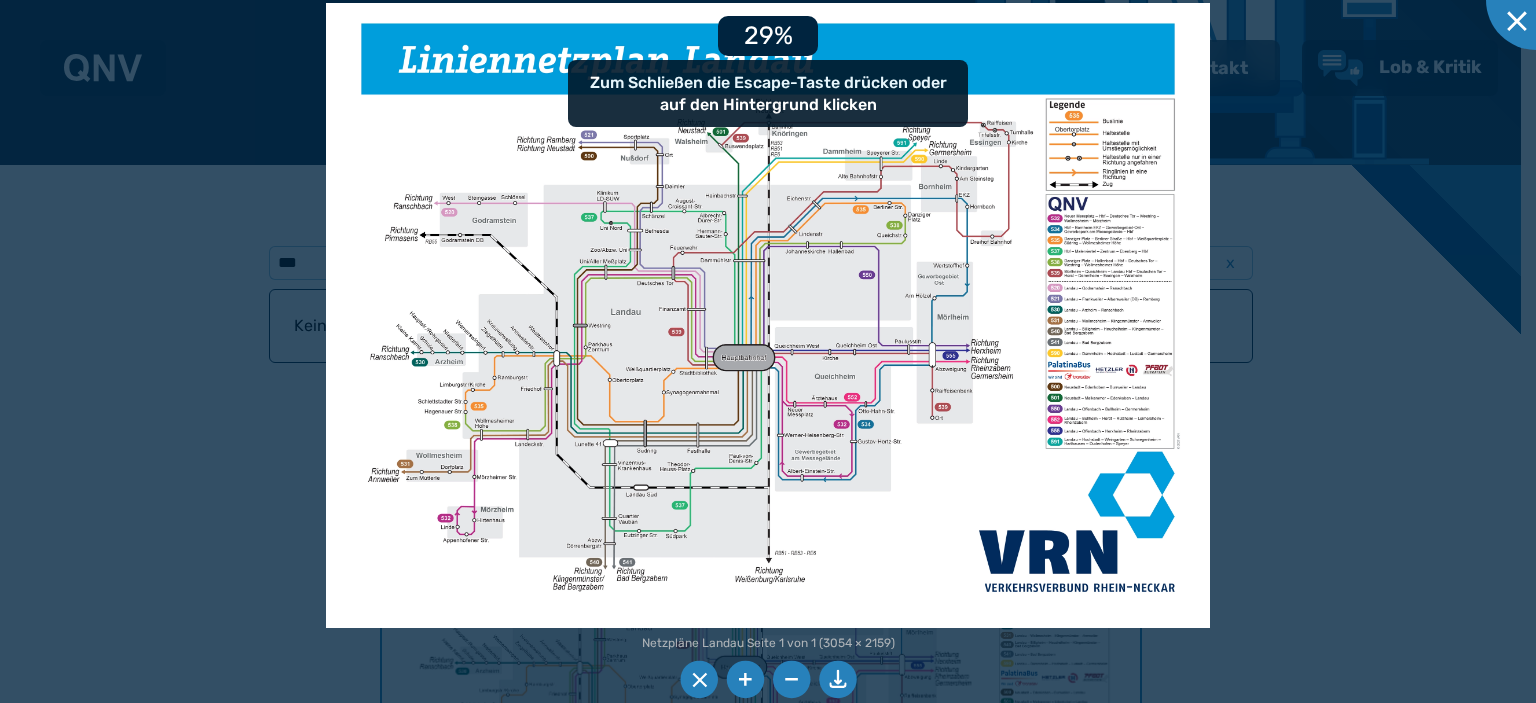 click at bounding box center [745, 680] 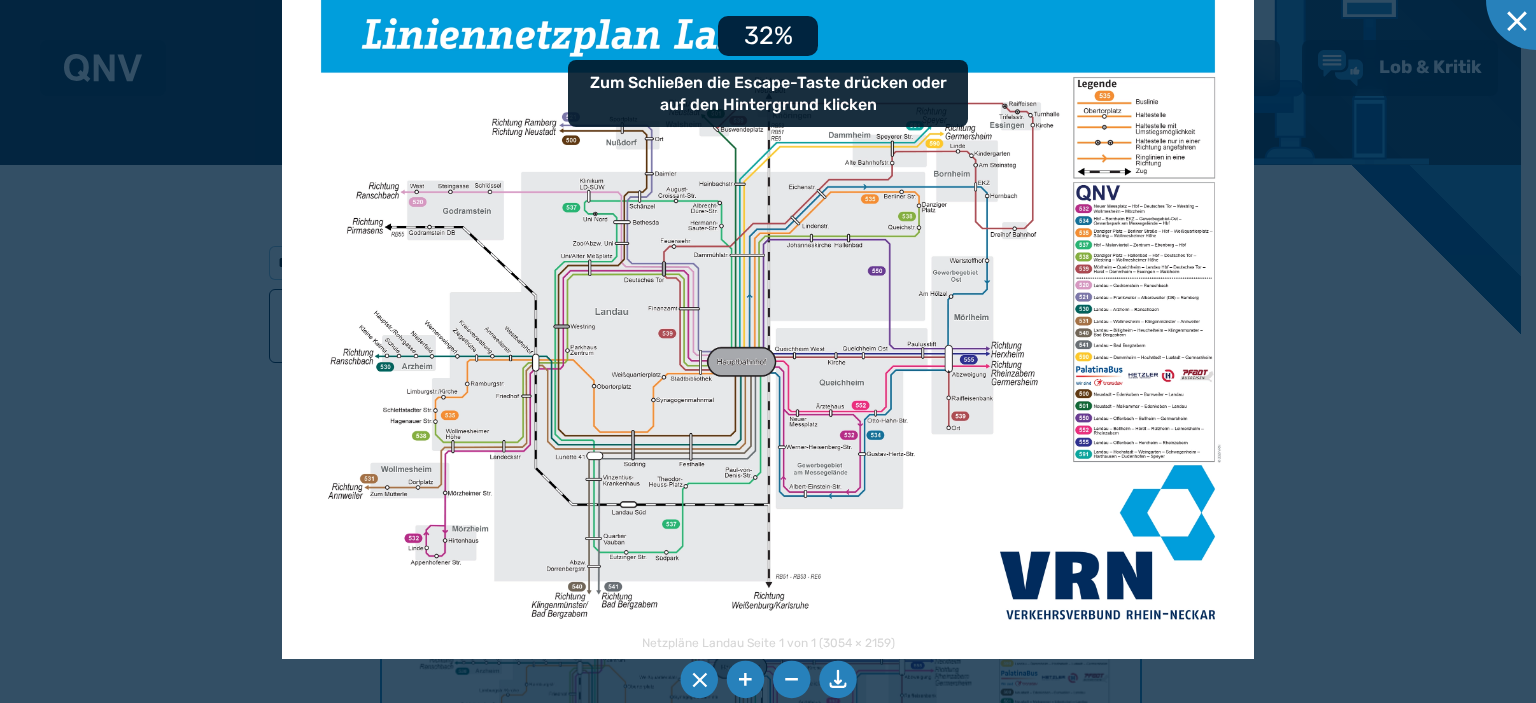 click at bounding box center (745, 680) 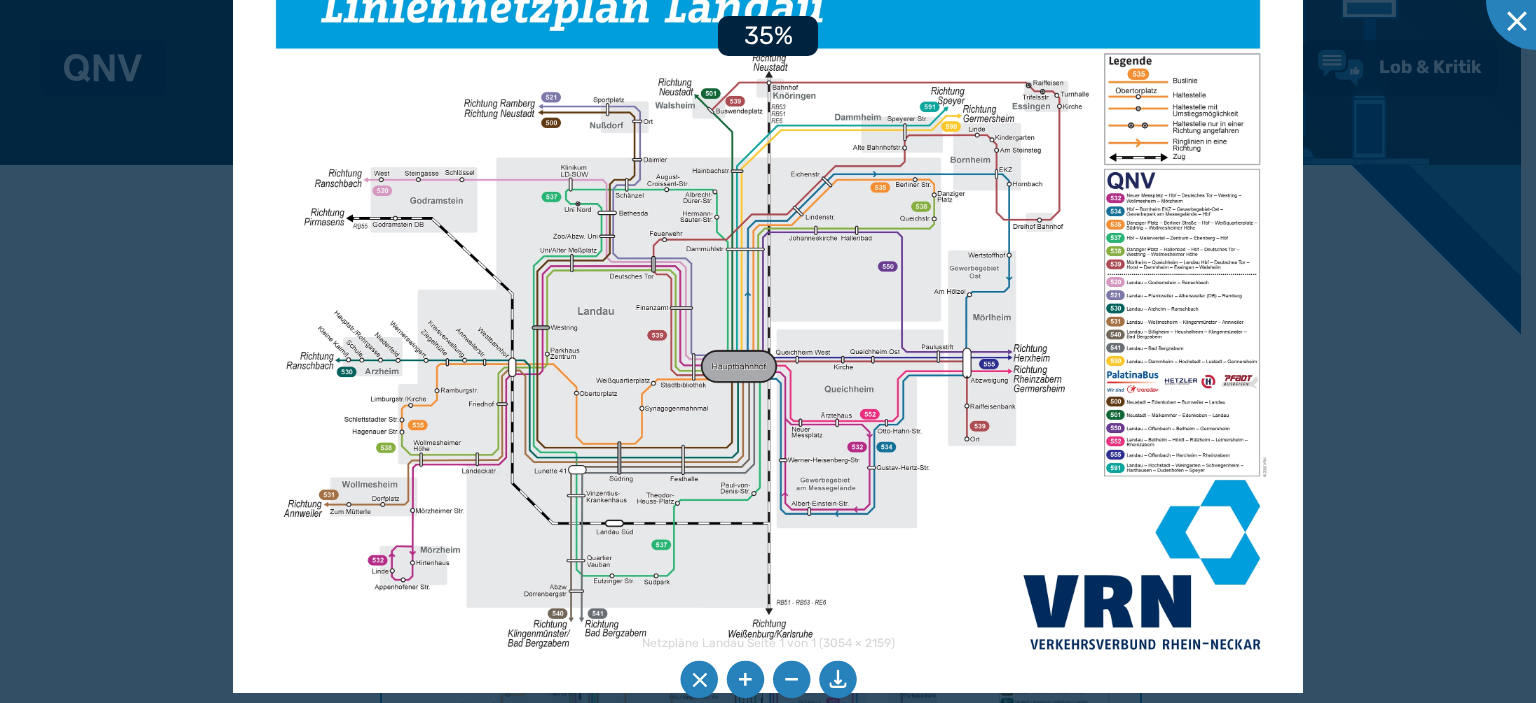 click at bounding box center (745, 680) 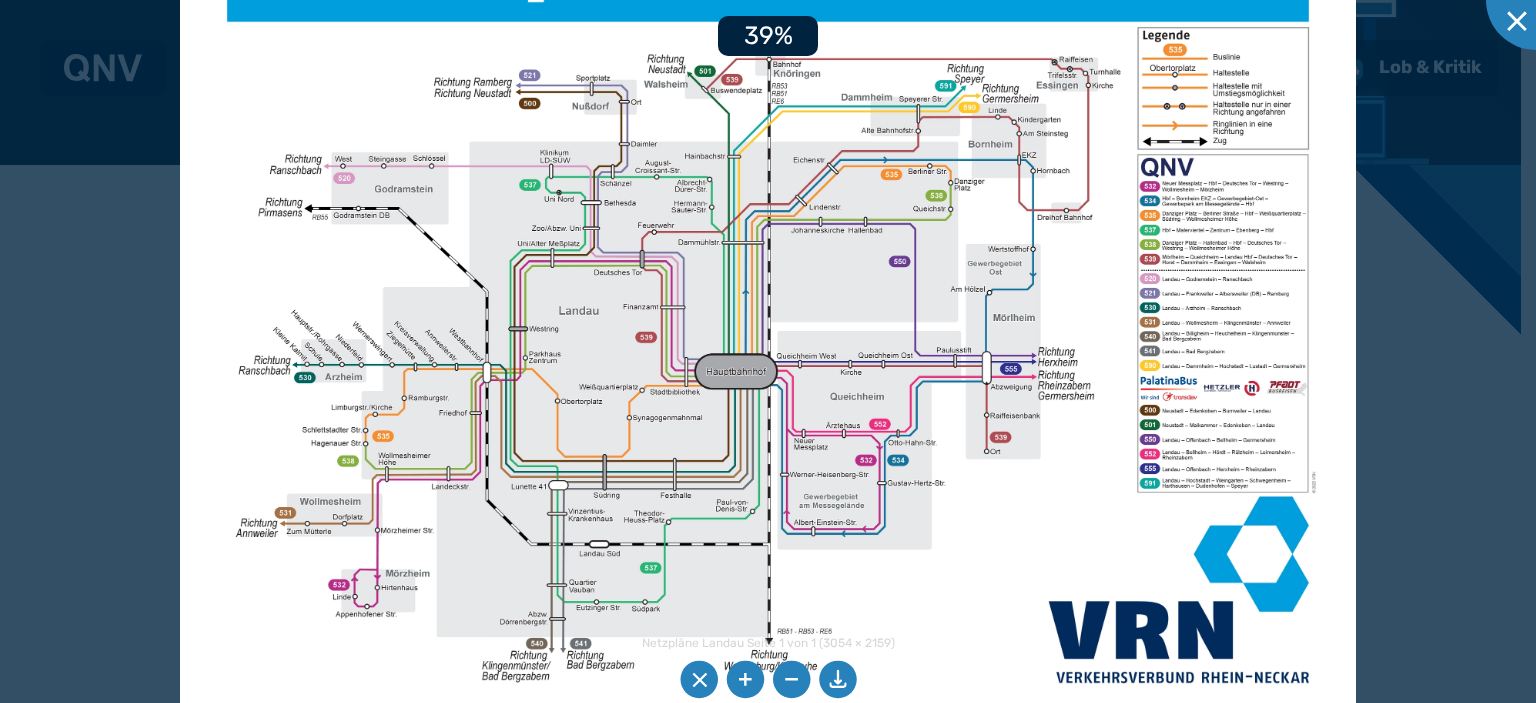 click at bounding box center [745, 680] 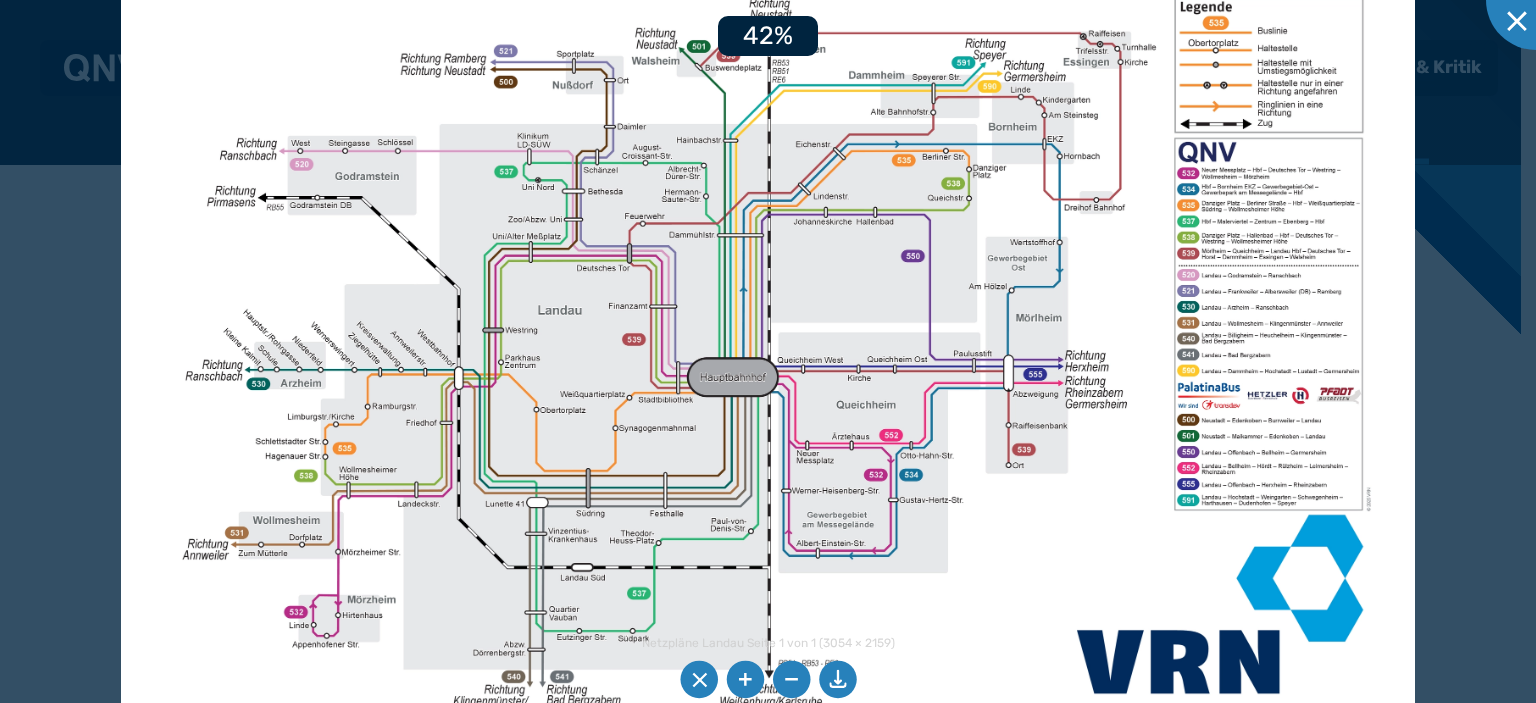 click at bounding box center [745, 680] 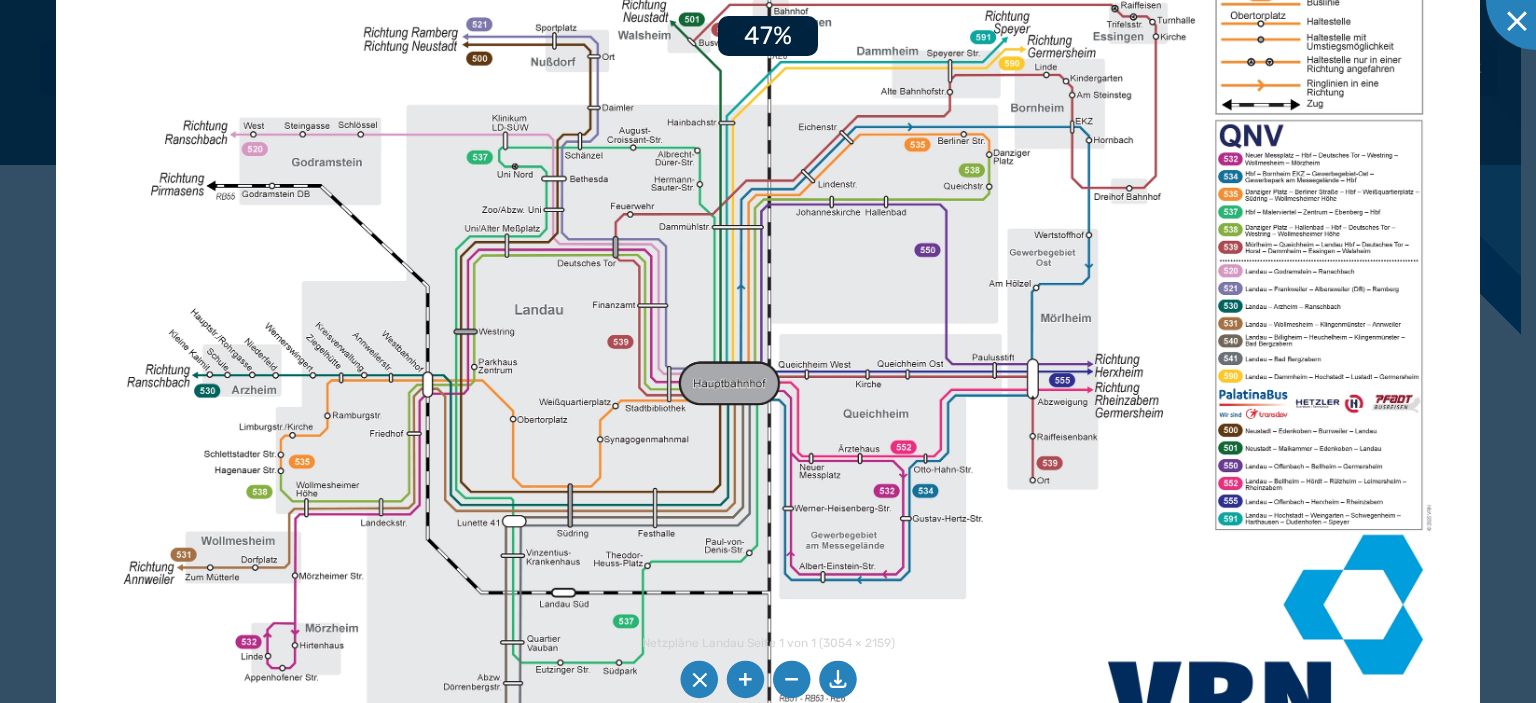 click at bounding box center (745, 680) 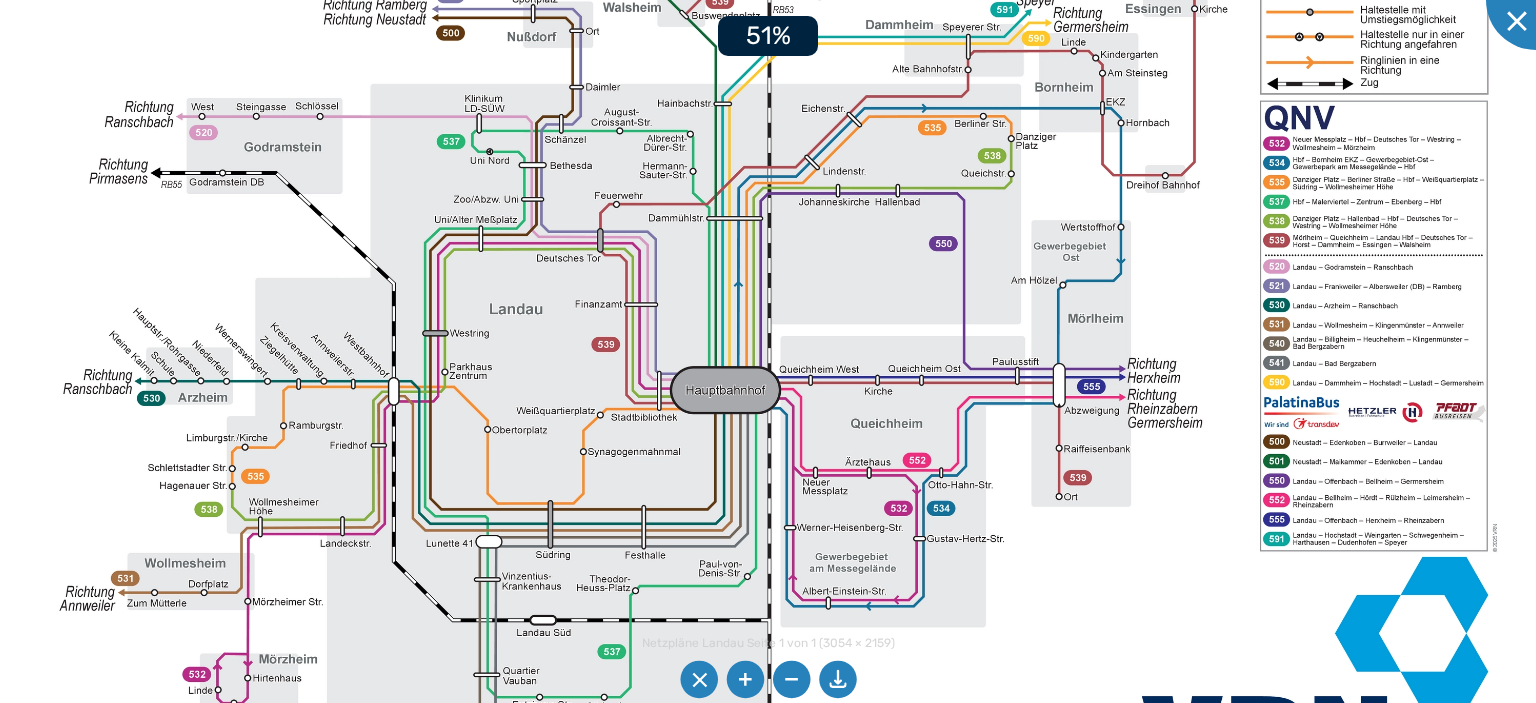 click at bounding box center (745, 680) 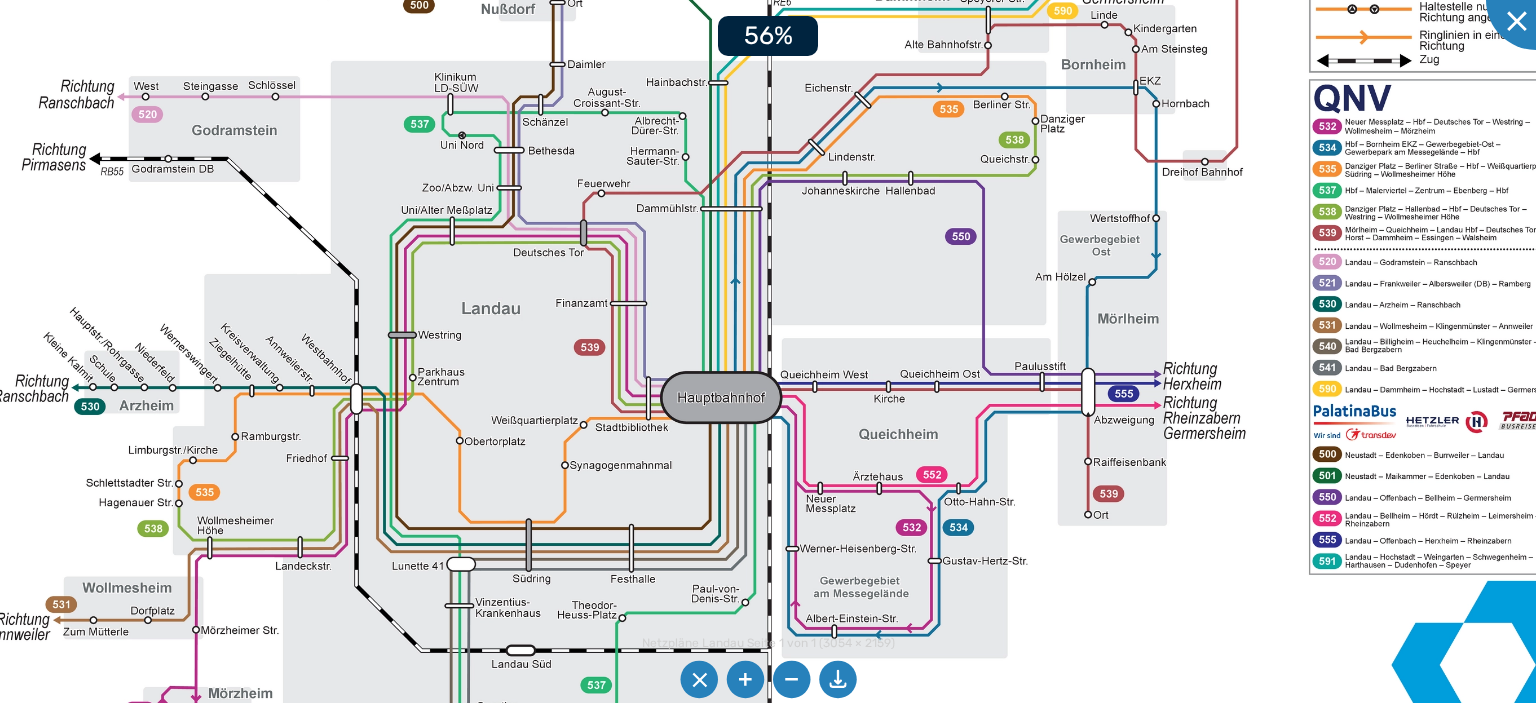 click at bounding box center (745, 680) 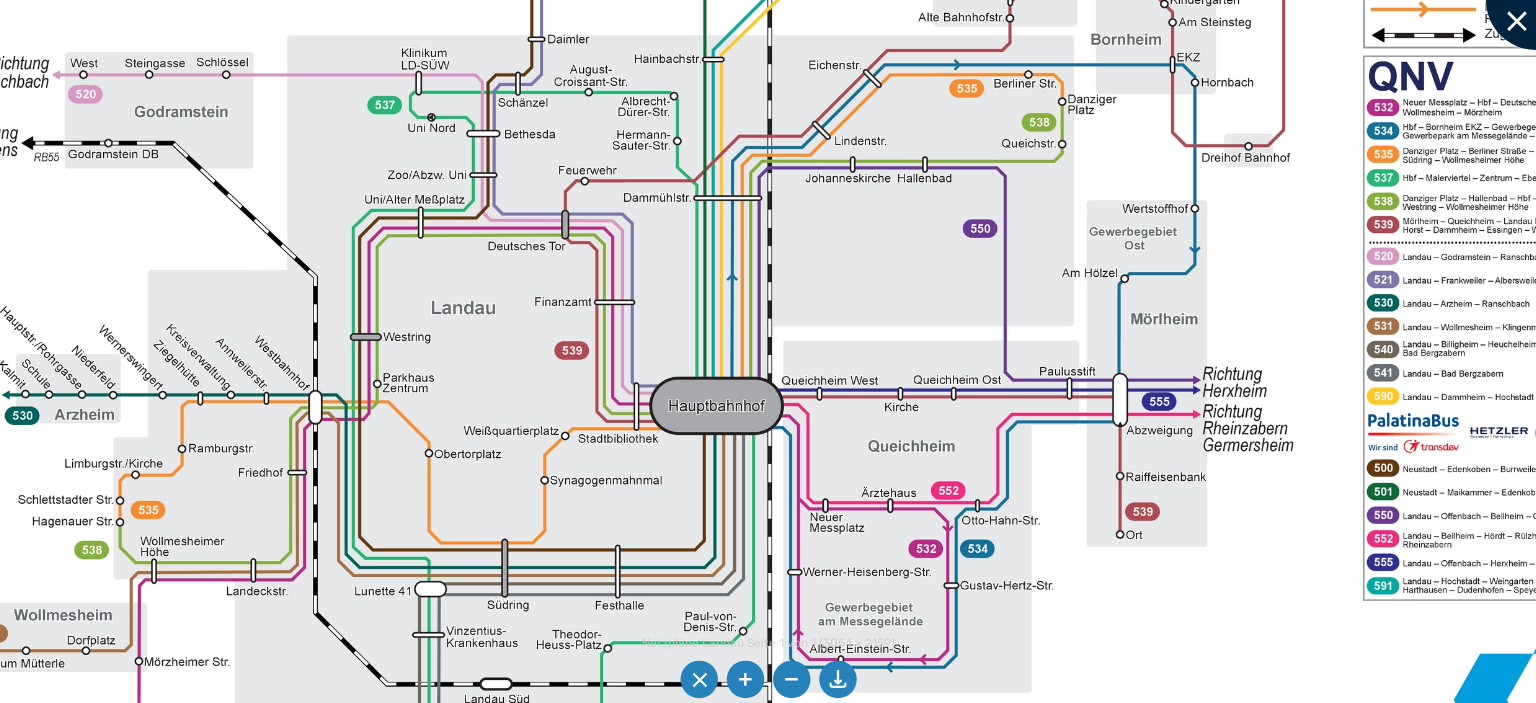 click at bounding box center (1536, 0) 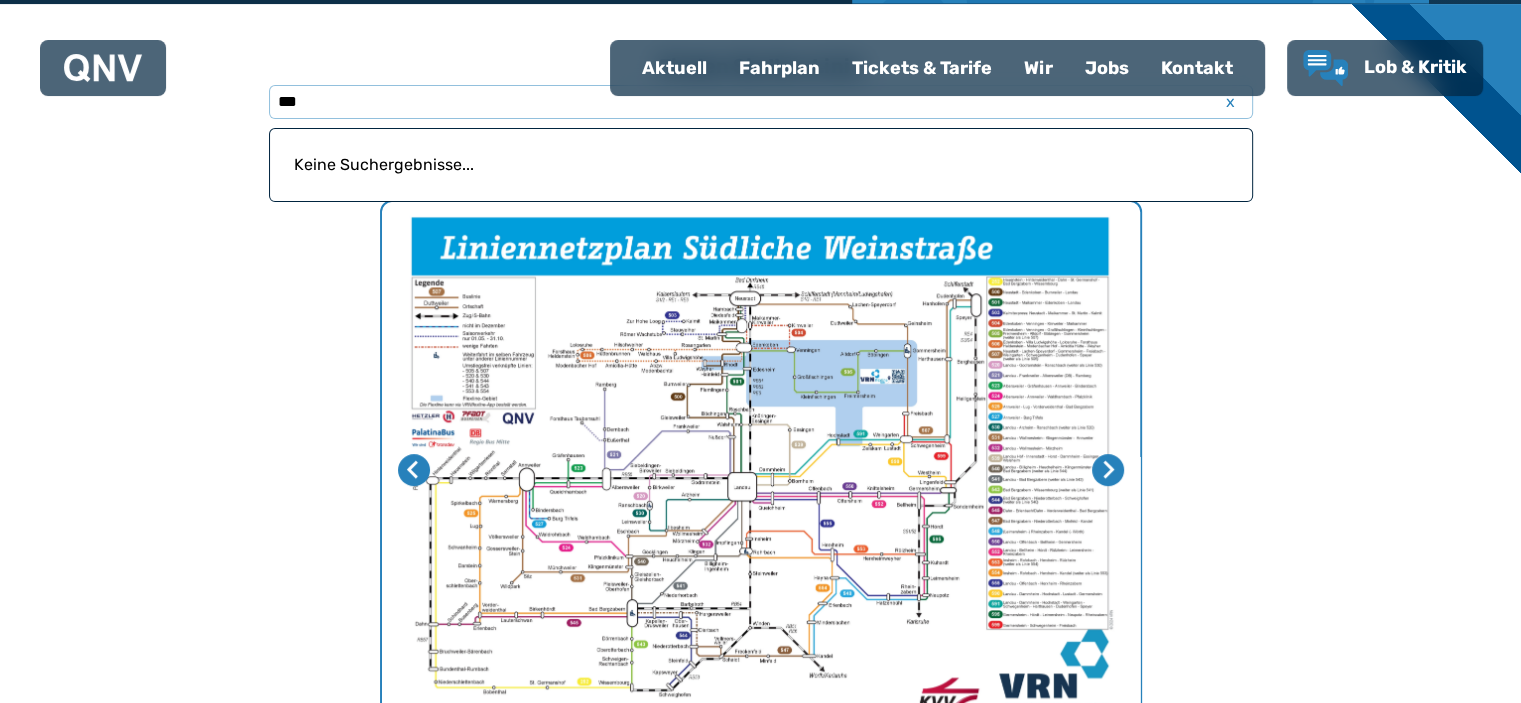 scroll, scrollTop: 616, scrollLeft: 0, axis: vertical 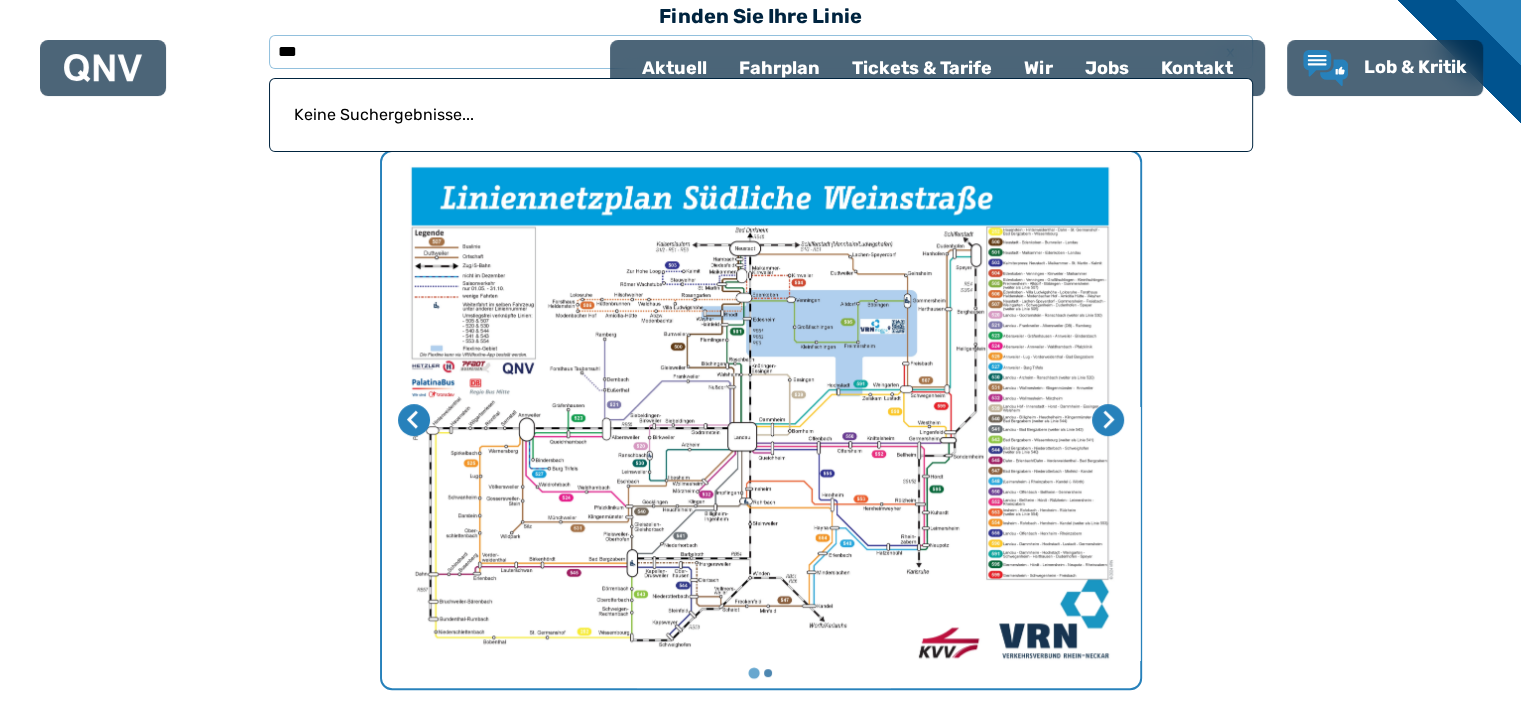 click at bounding box center (761, 420) 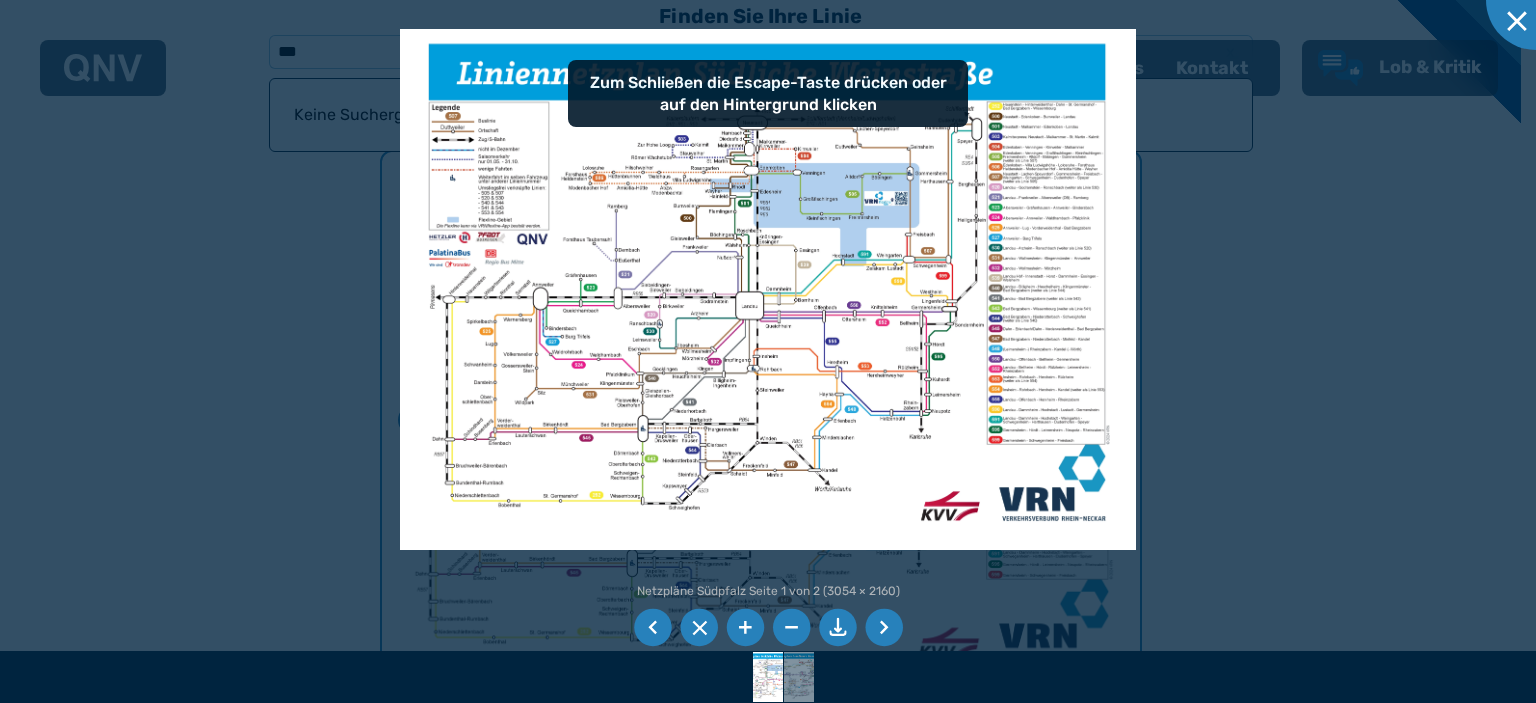 click at bounding box center (745, 628) 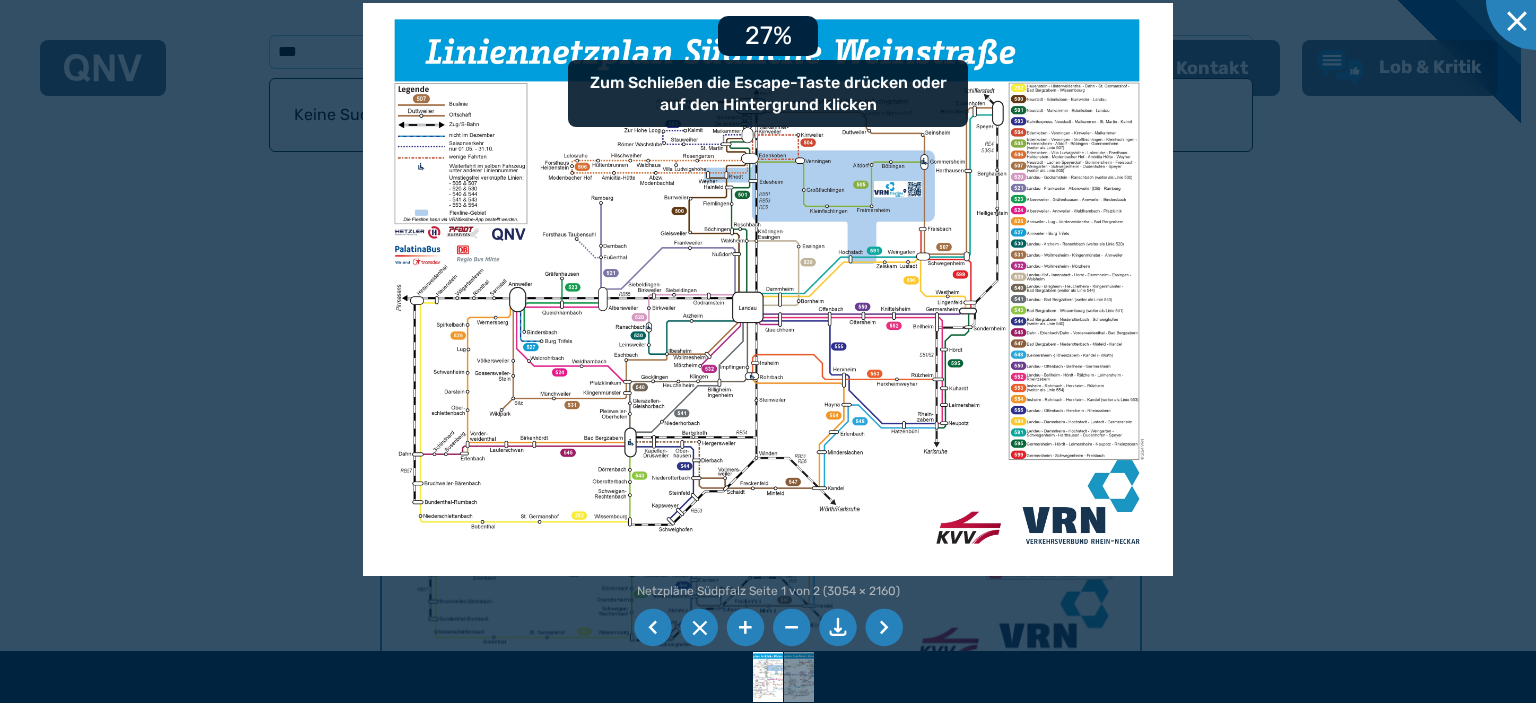 click at bounding box center [745, 628] 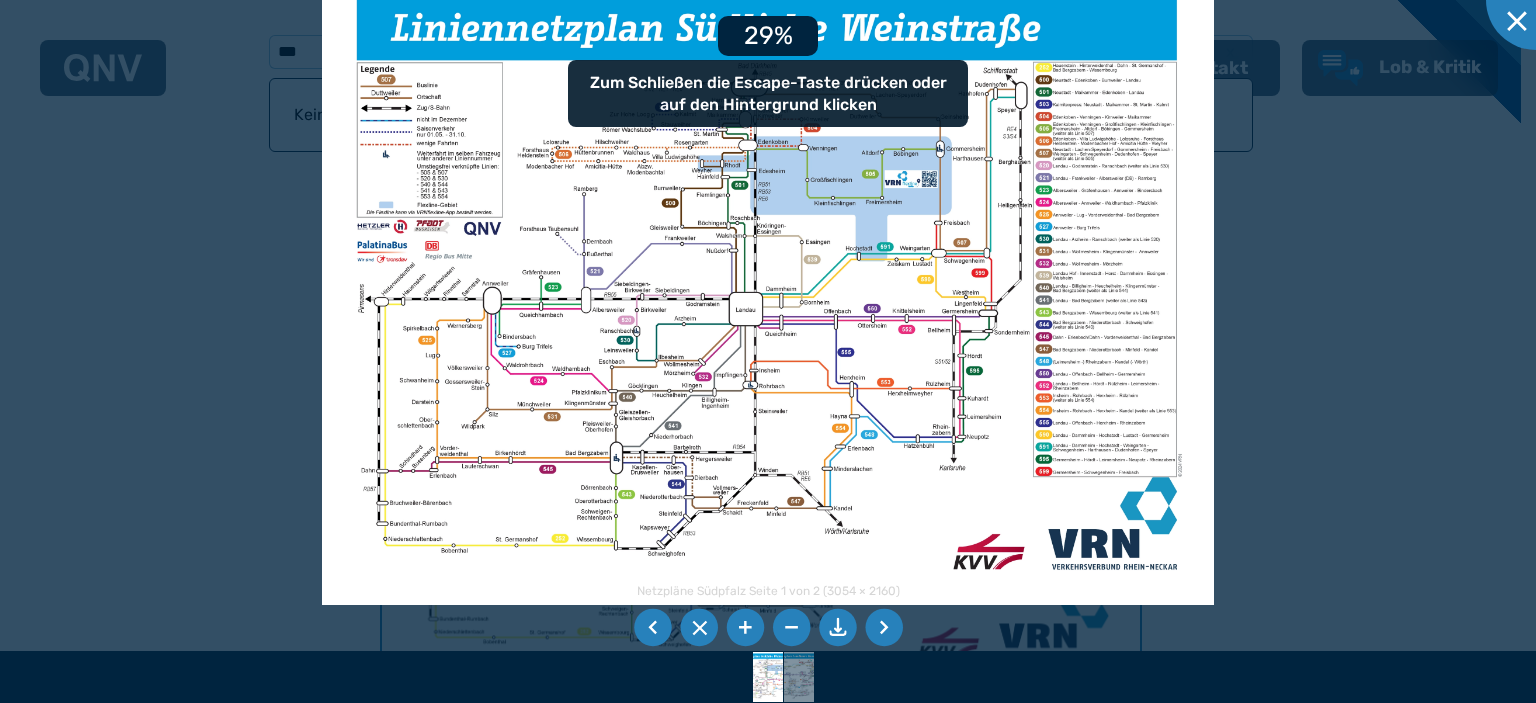 click at bounding box center [745, 628] 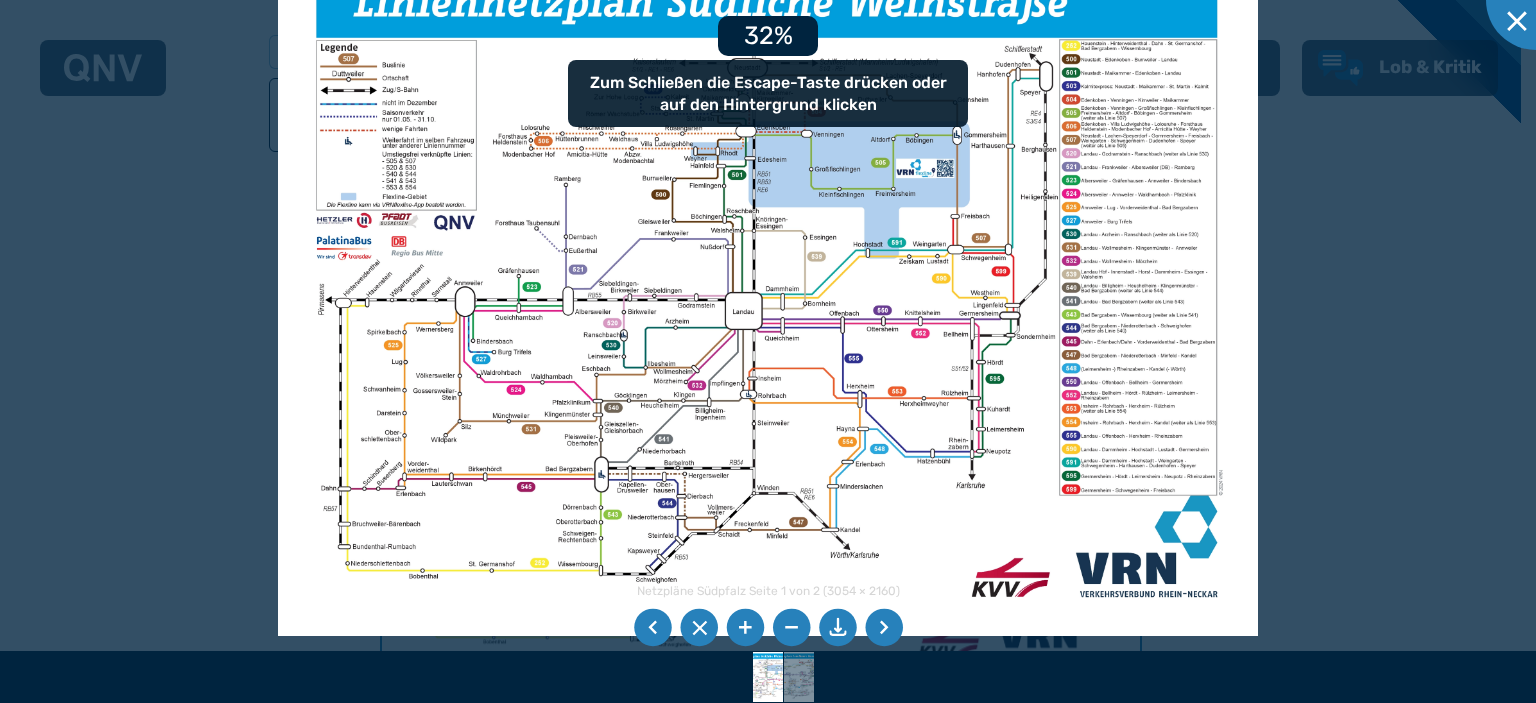 click at bounding box center (745, 628) 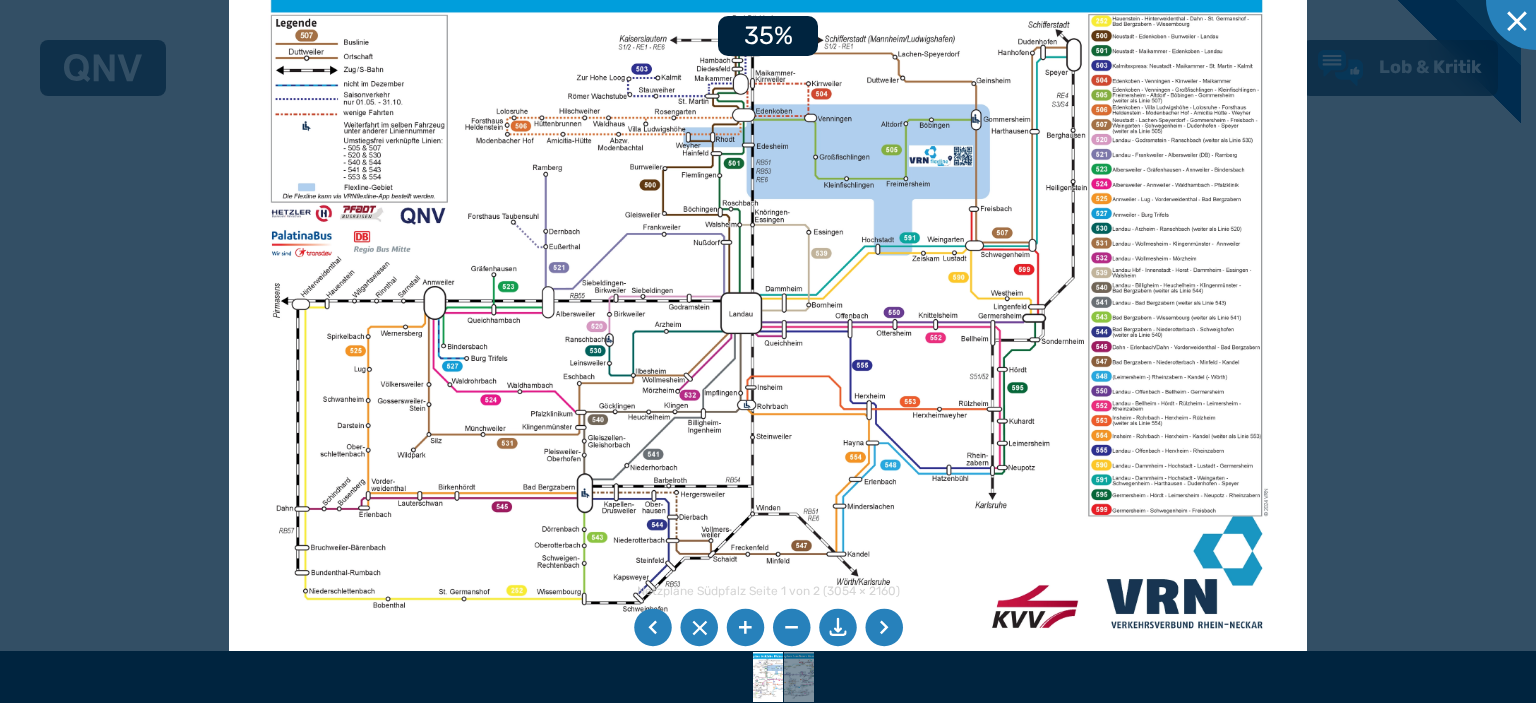 click at bounding box center [745, 628] 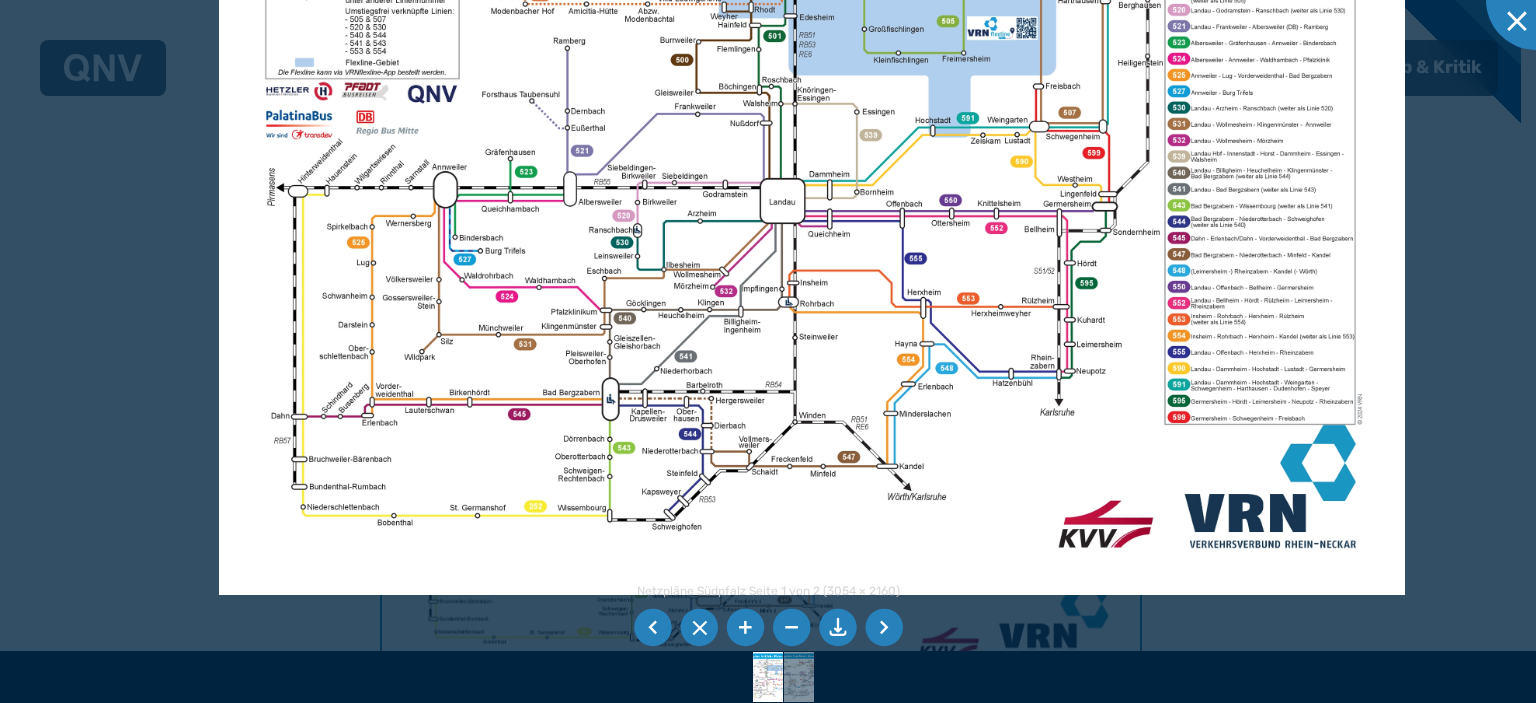 click at bounding box center [812, 174] 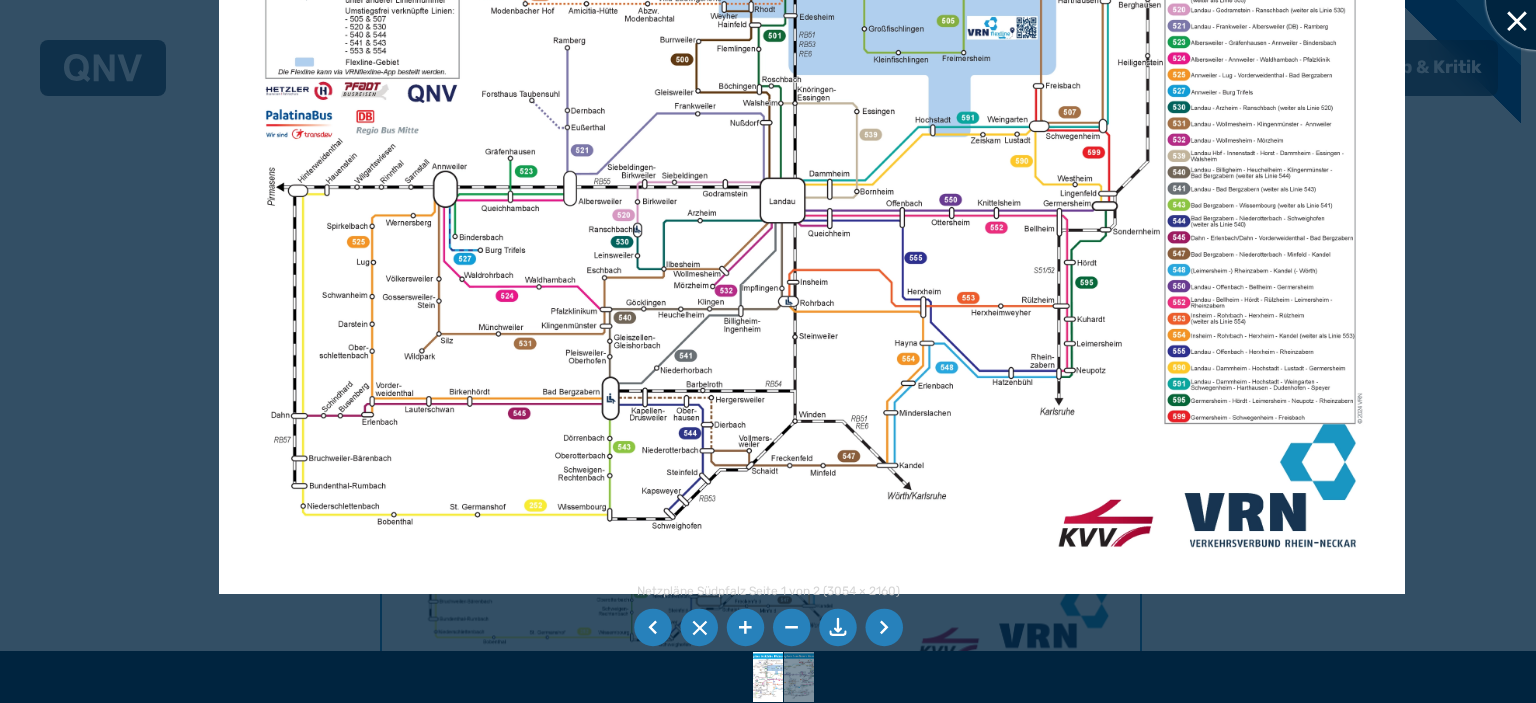 click at bounding box center [1536, 0] 